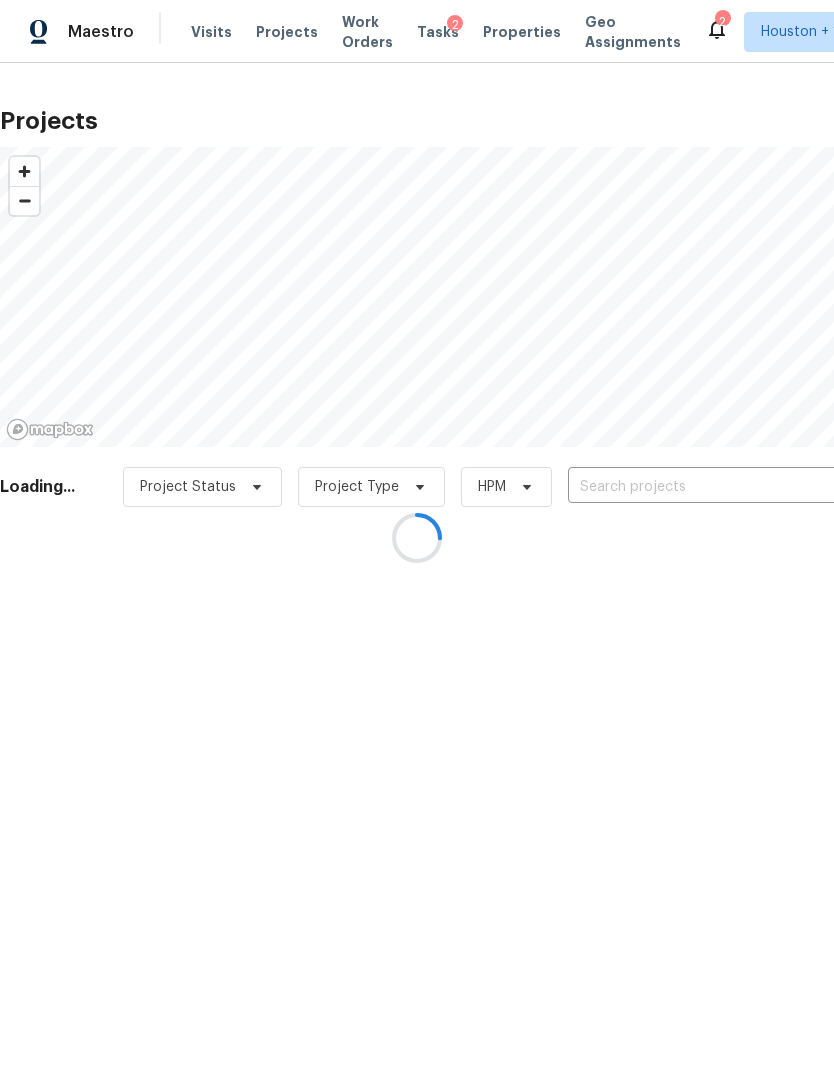 scroll, scrollTop: 0, scrollLeft: 0, axis: both 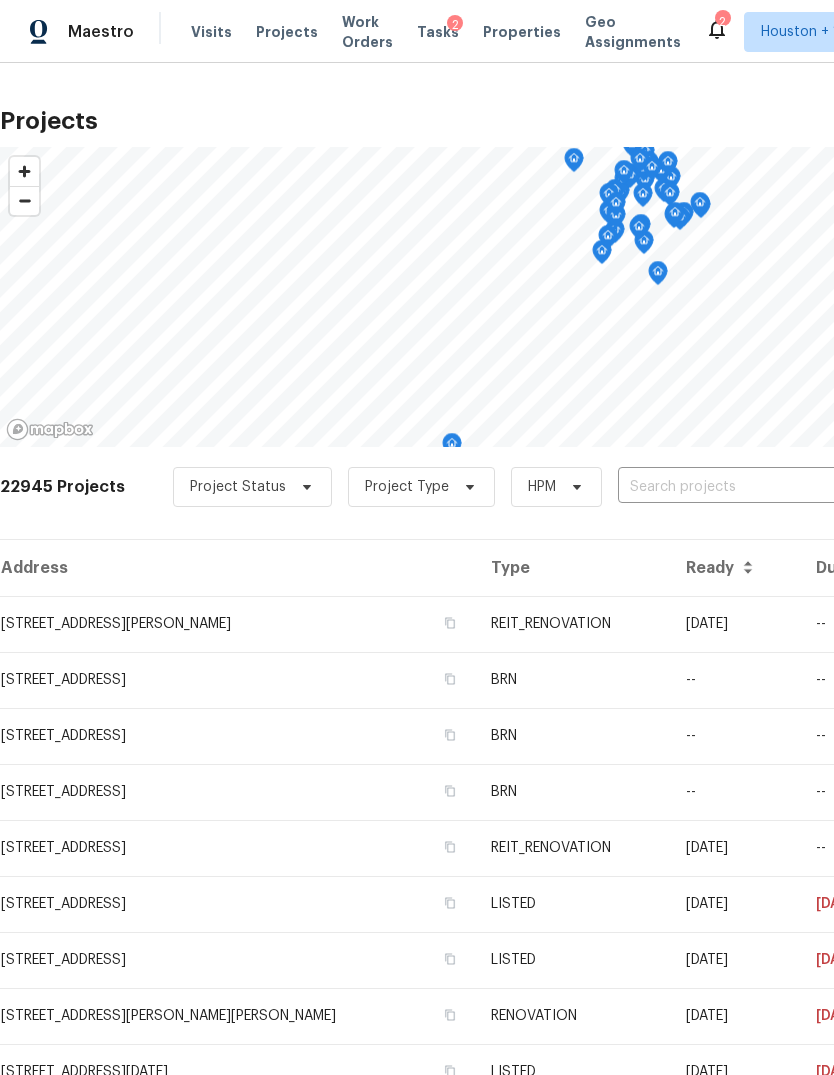 click at bounding box center [732, 487] 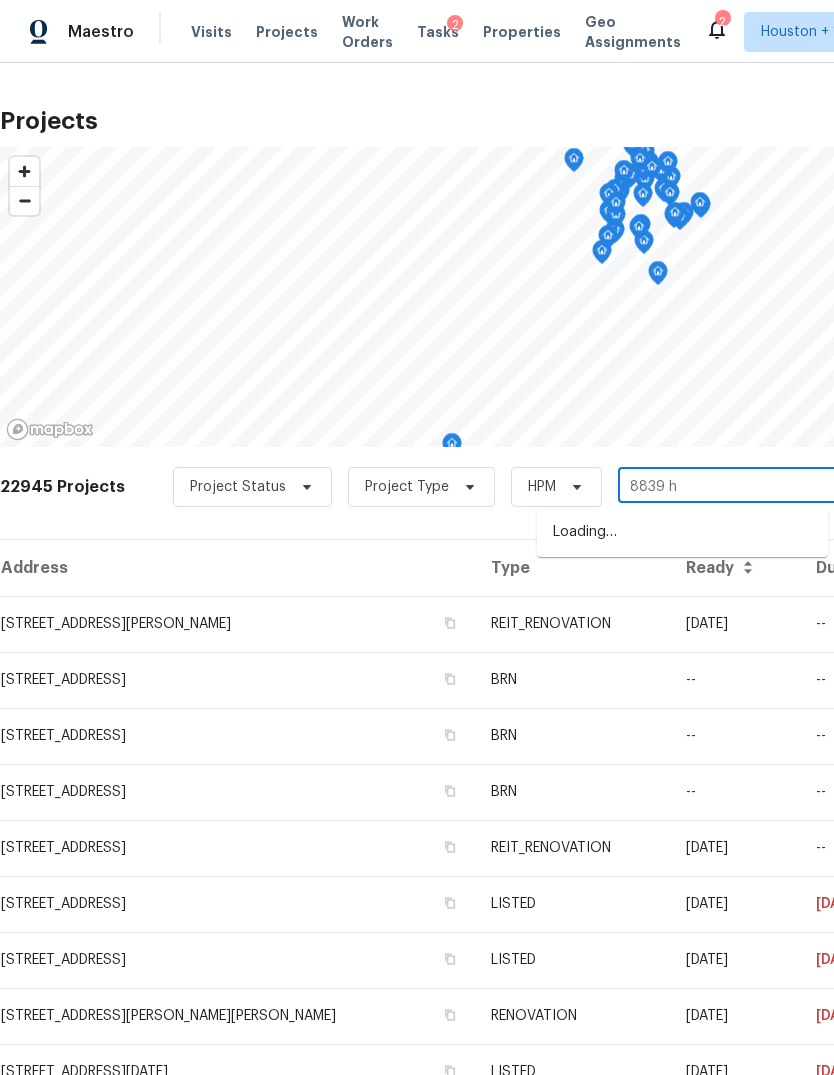 type on "8839 ha" 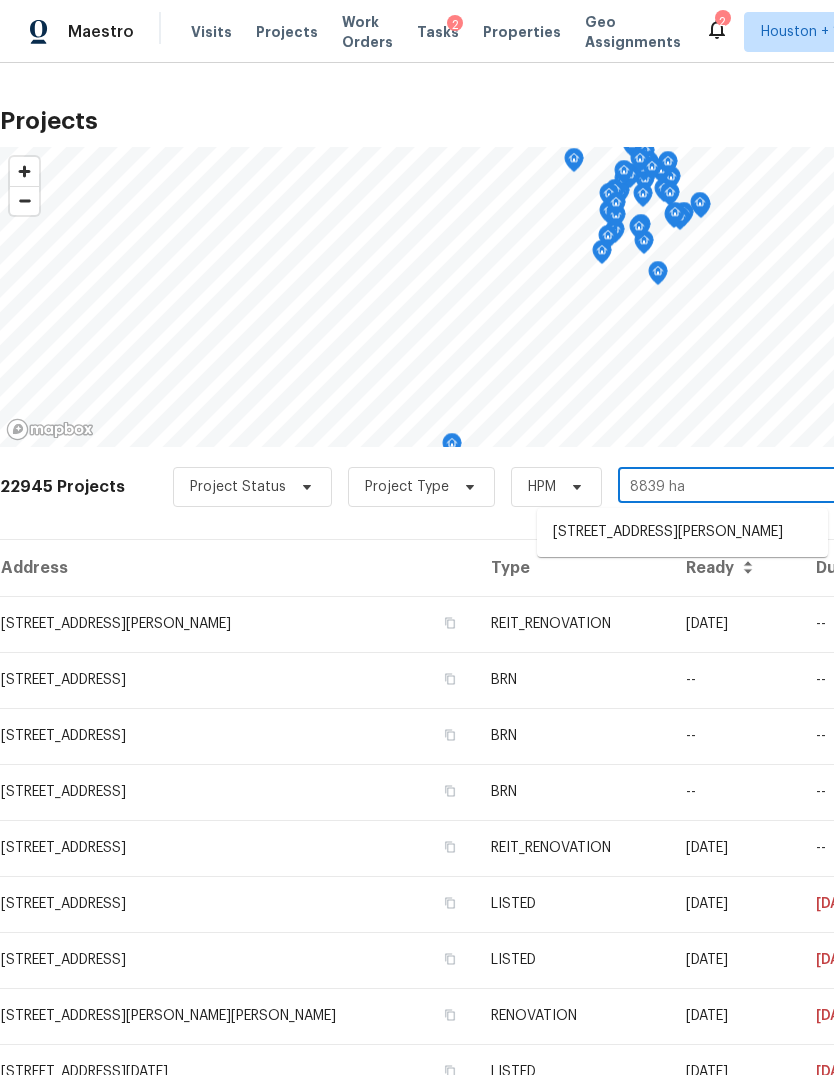 click on "[STREET_ADDRESS][PERSON_NAME]" at bounding box center [682, 532] 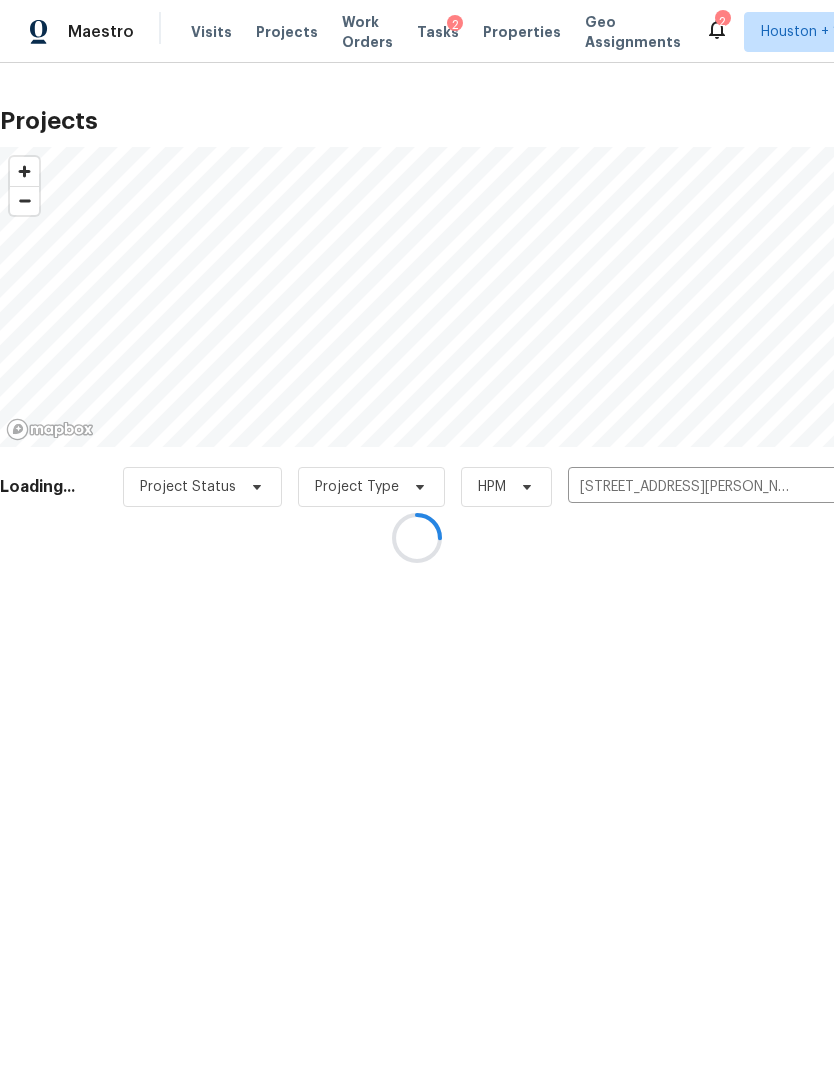 click at bounding box center (417, 537) 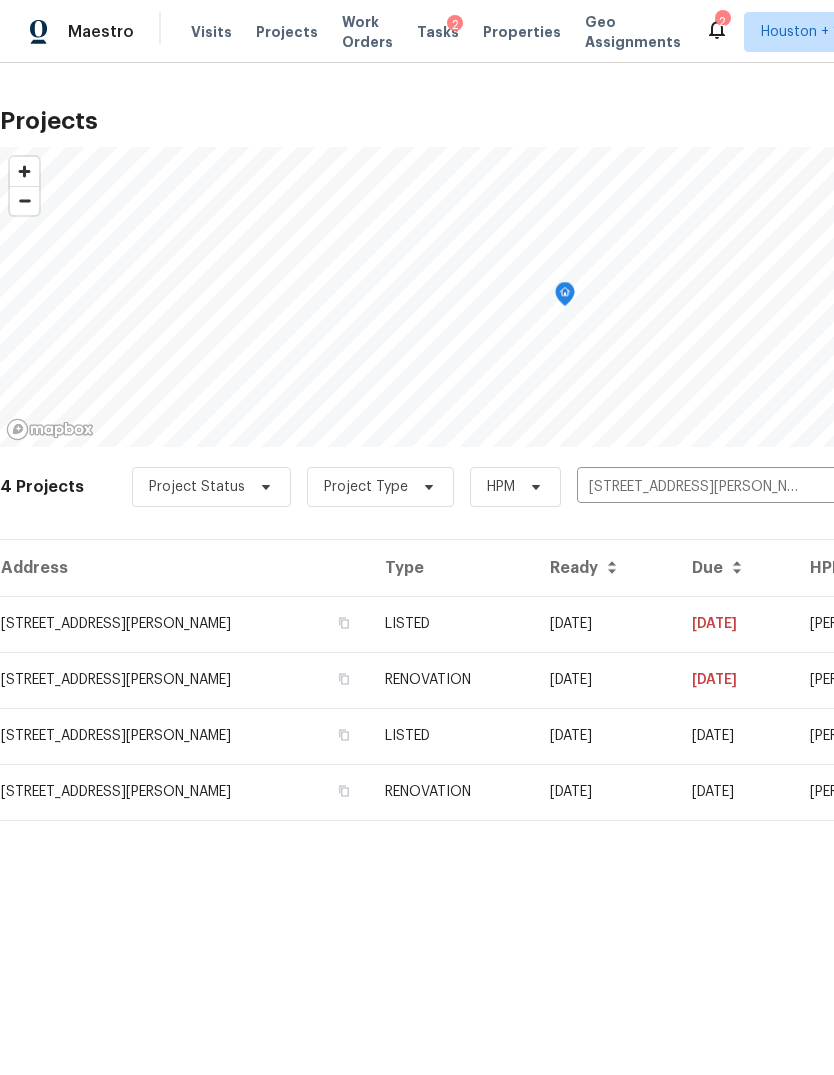 click on "[STREET_ADDRESS][PERSON_NAME]" at bounding box center [184, 624] 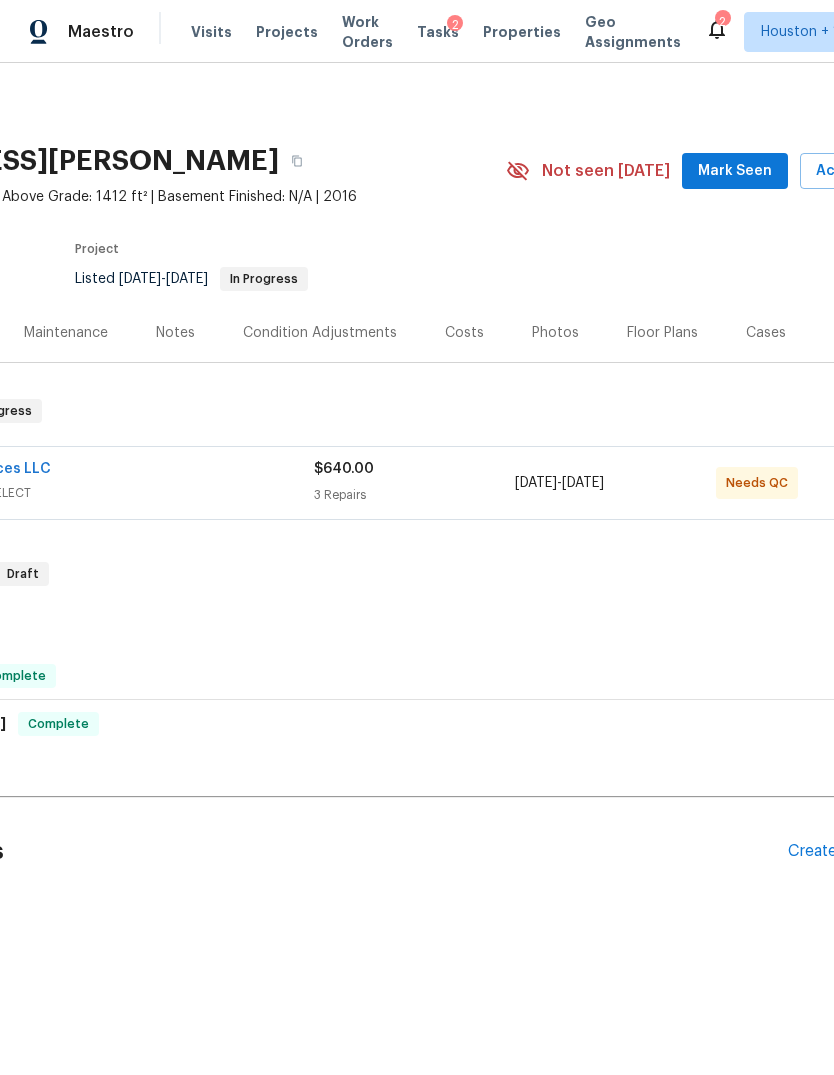 scroll, scrollTop: 0, scrollLeft: 54, axis: horizontal 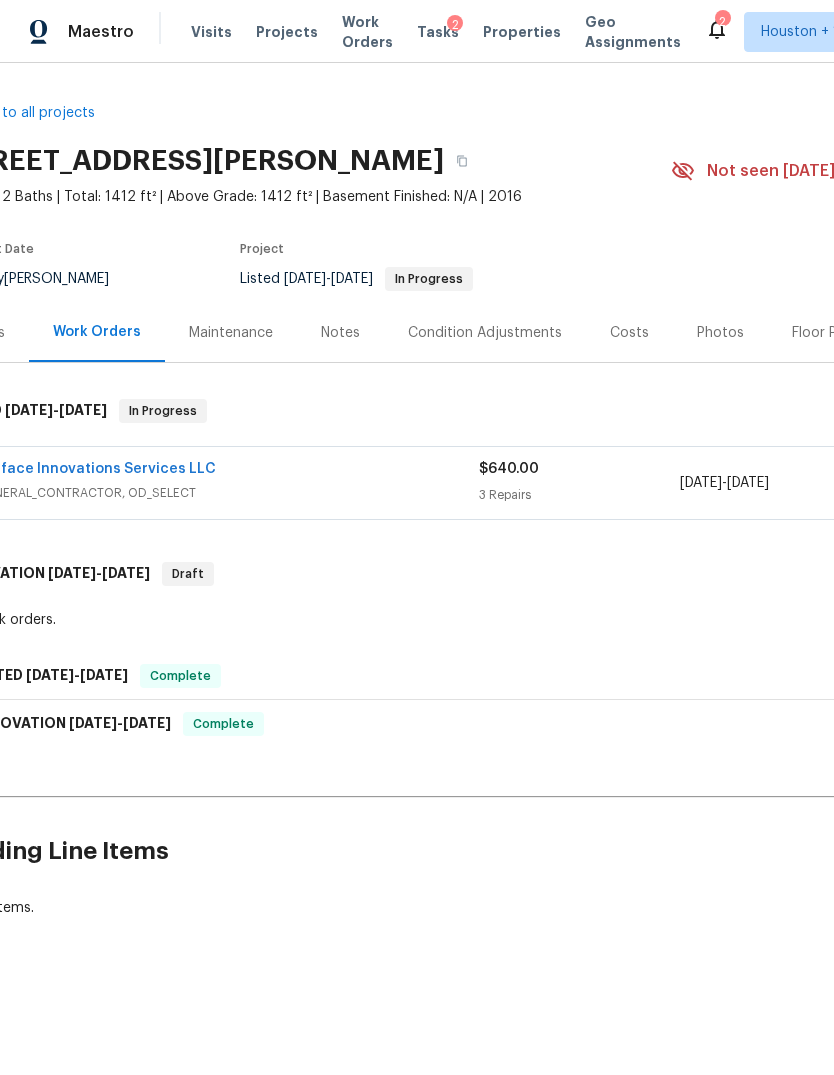 click on "GENERAL_CONTRACTOR, OD_SELECT" at bounding box center (228, 493) 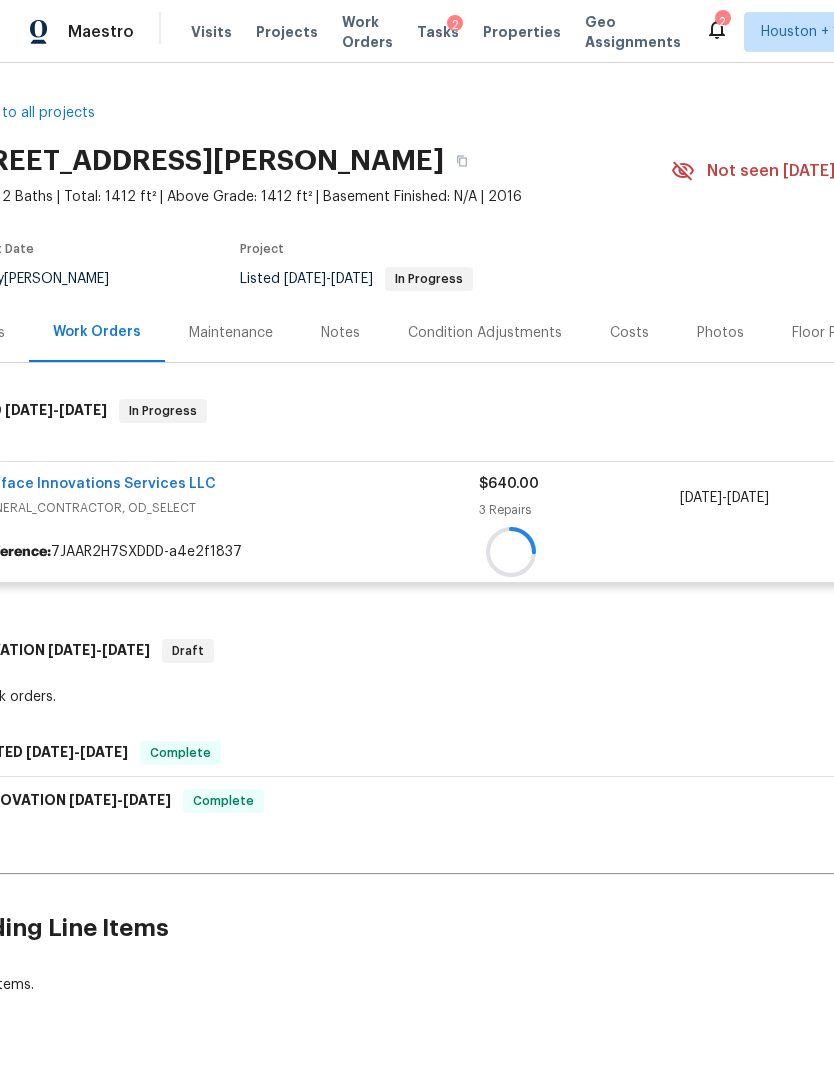 click at bounding box center (511, 552) 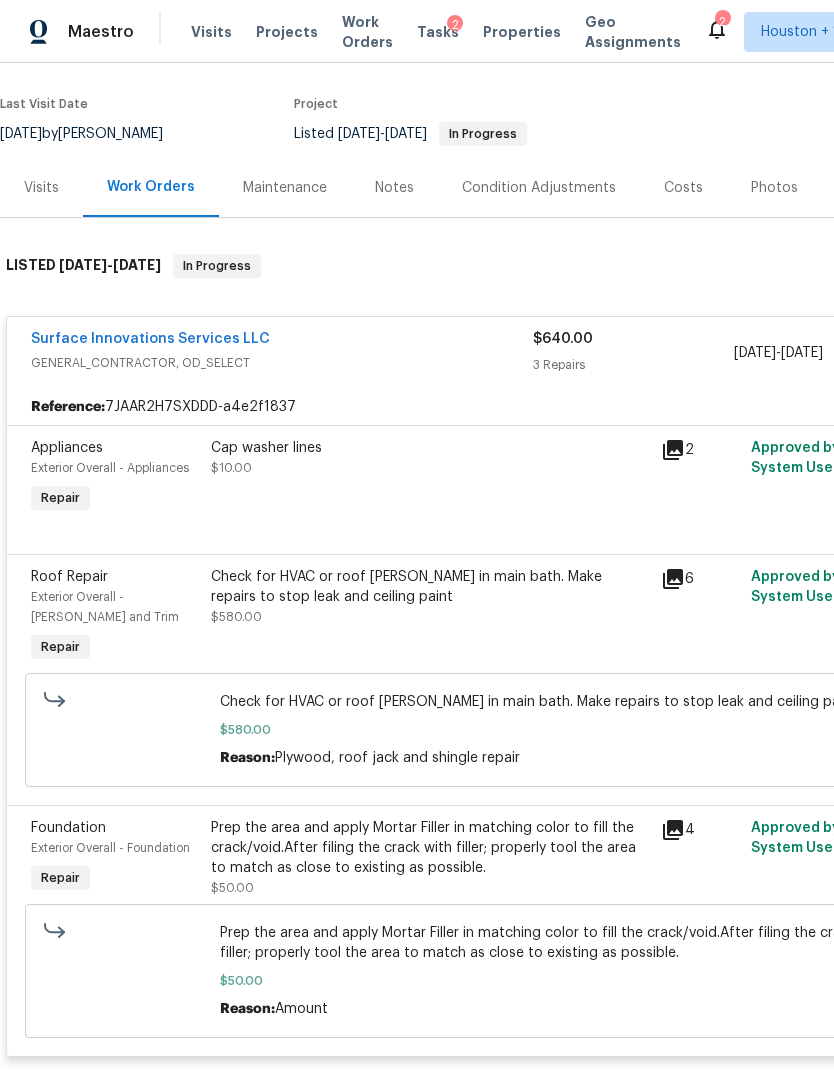 scroll, scrollTop: 146, scrollLeft: 0, axis: vertical 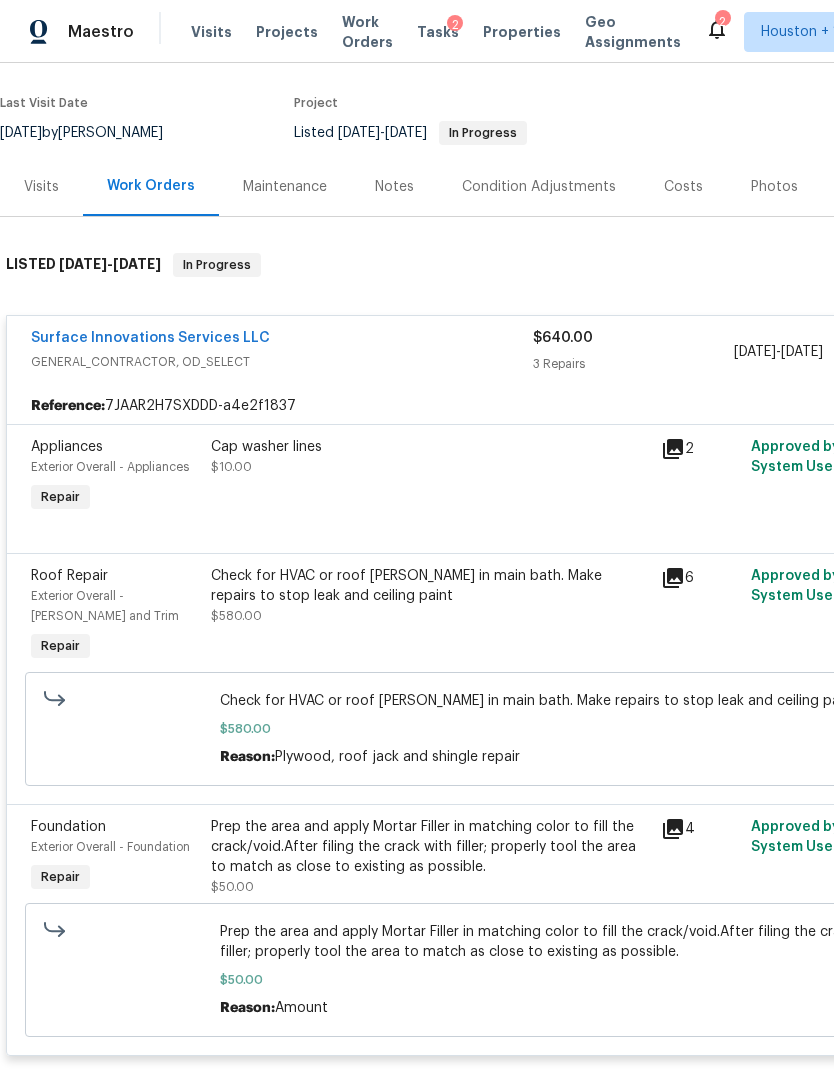 click on "Surface Innovations Services LLC" at bounding box center (150, 338) 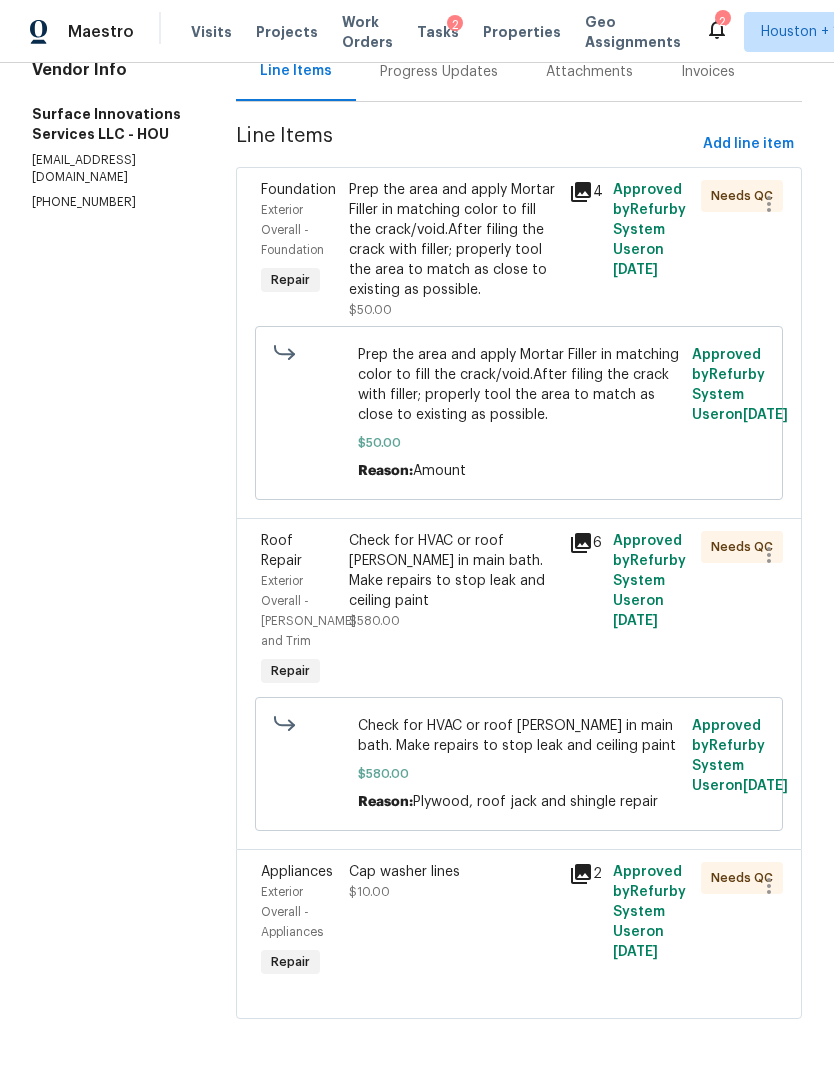 scroll, scrollTop: 287, scrollLeft: 0, axis: vertical 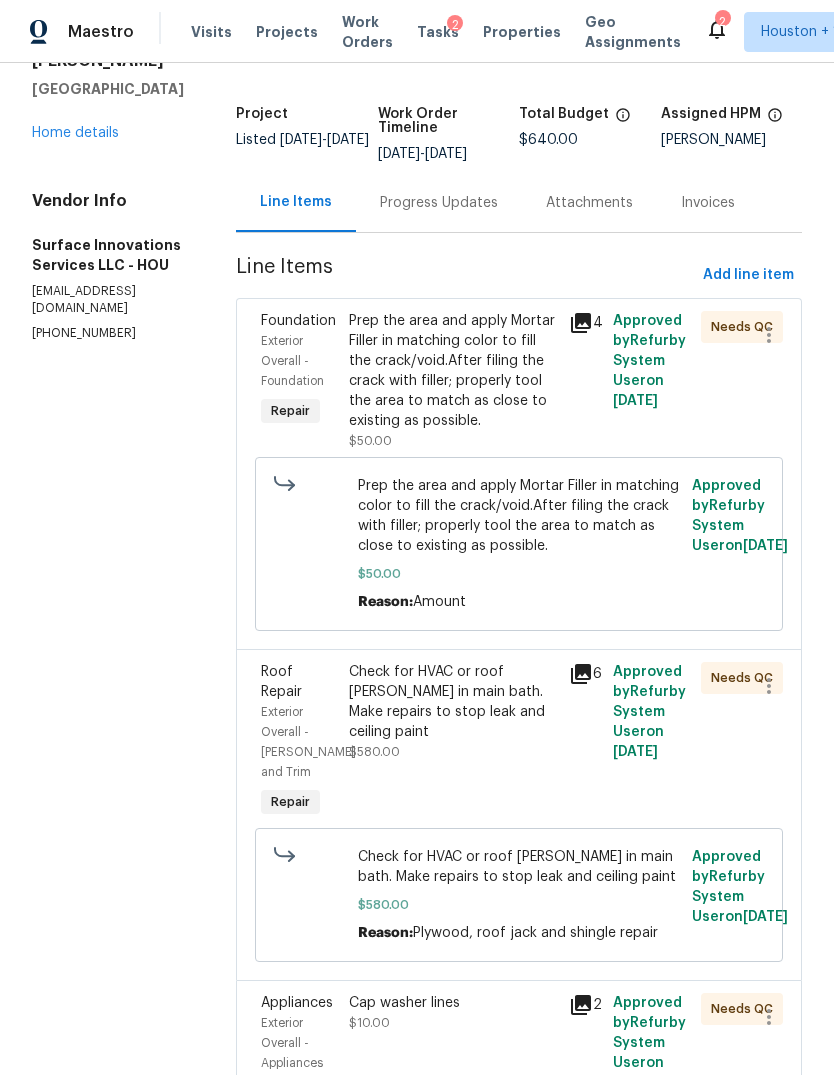 click on "Progress Updates" at bounding box center (439, 203) 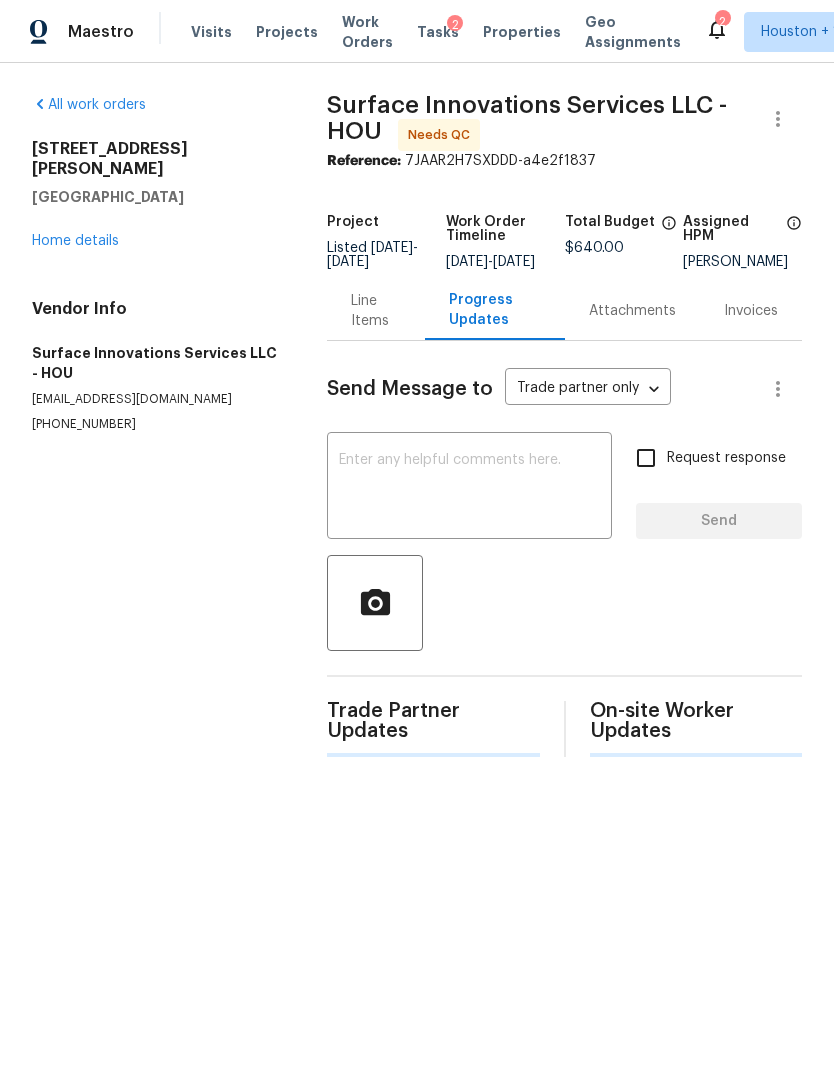 scroll, scrollTop: 0, scrollLeft: 0, axis: both 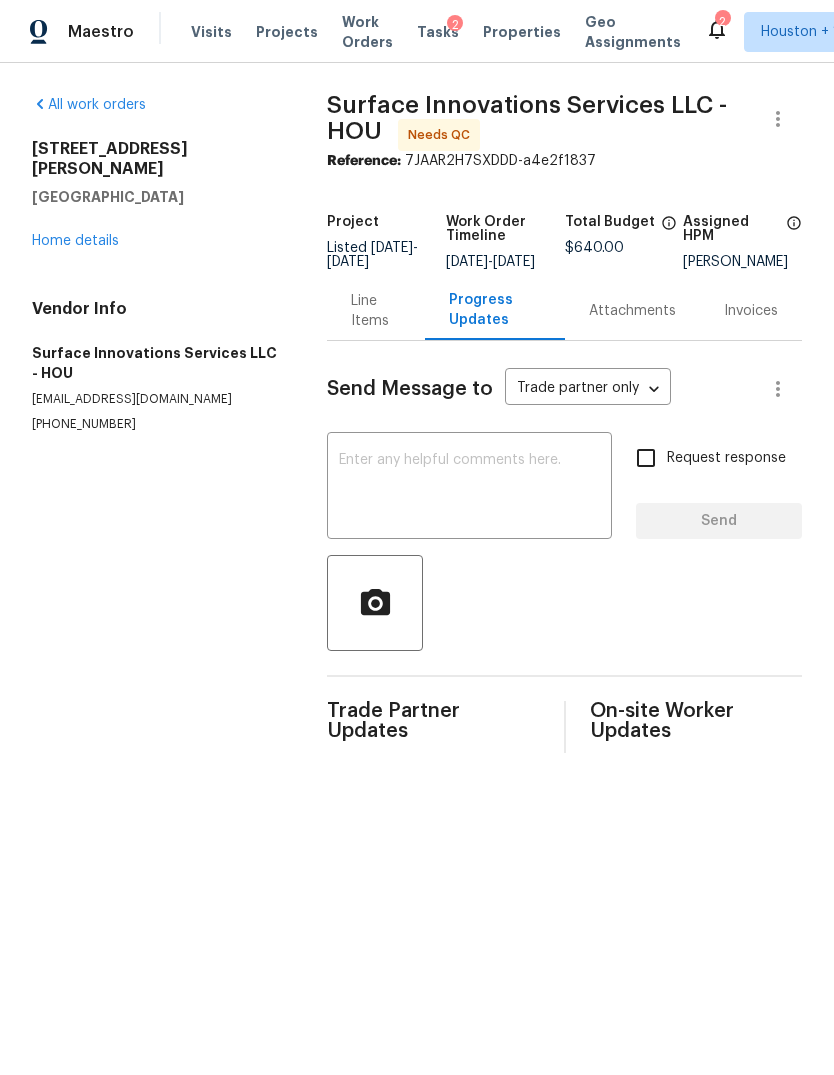 click on "Line Items" at bounding box center [375, 311] 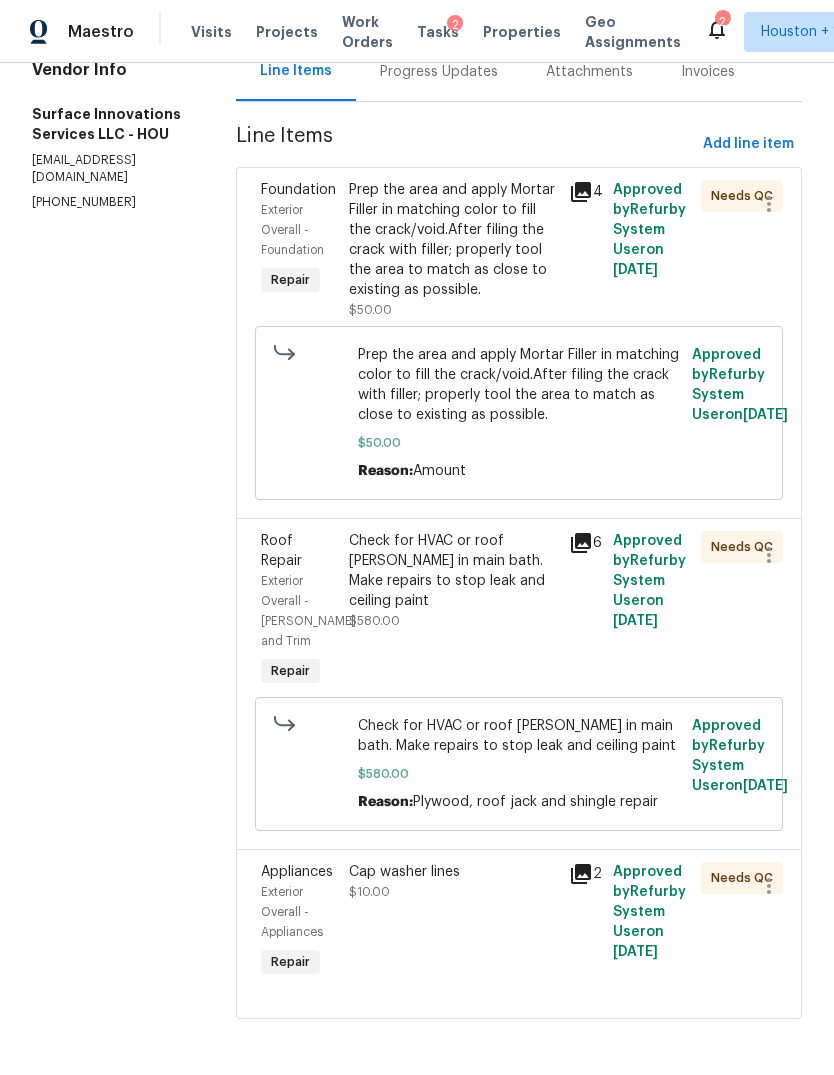 scroll, scrollTop: 287, scrollLeft: 0, axis: vertical 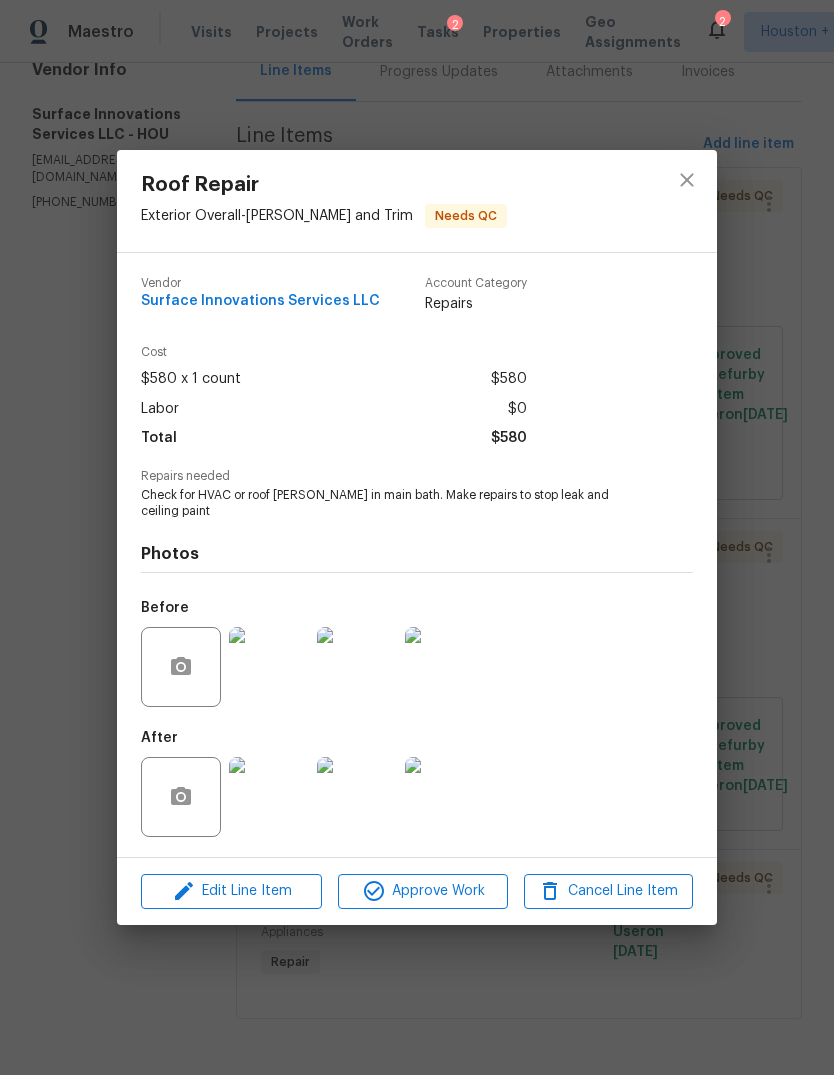 click at bounding box center [269, 667] 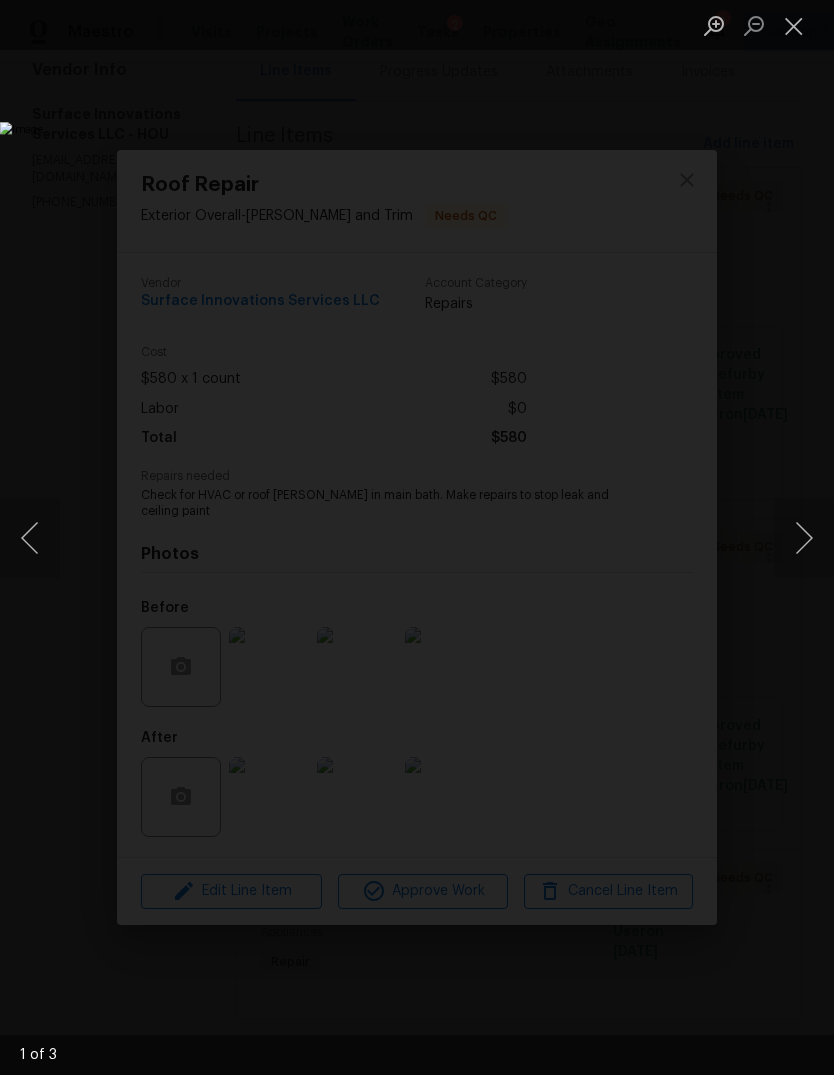 click at bounding box center [322, 537] 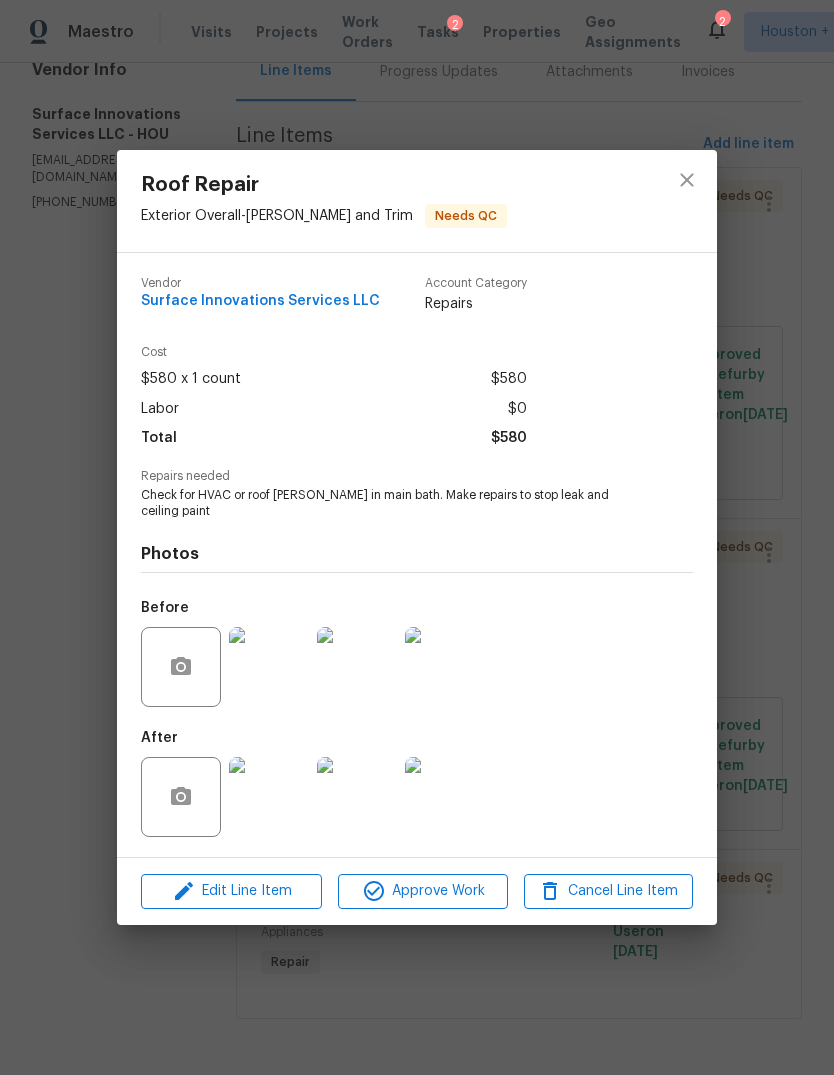 click at bounding box center [269, 797] 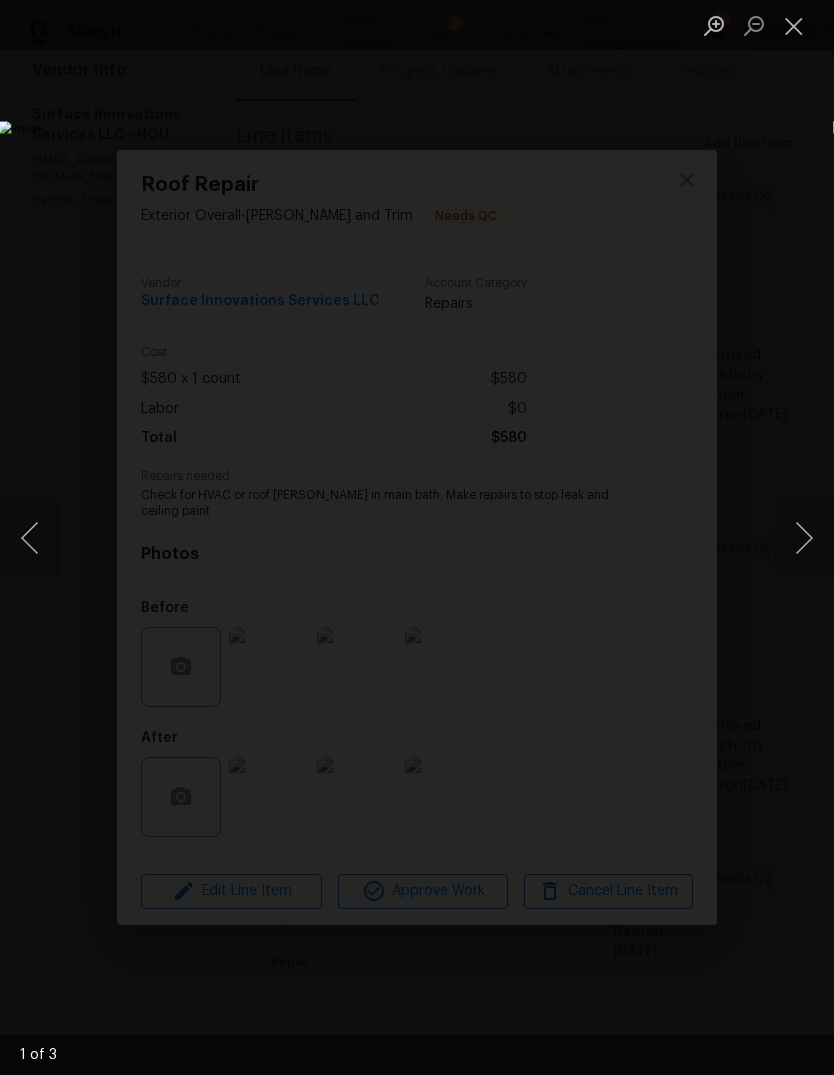 click at bounding box center (804, 538) 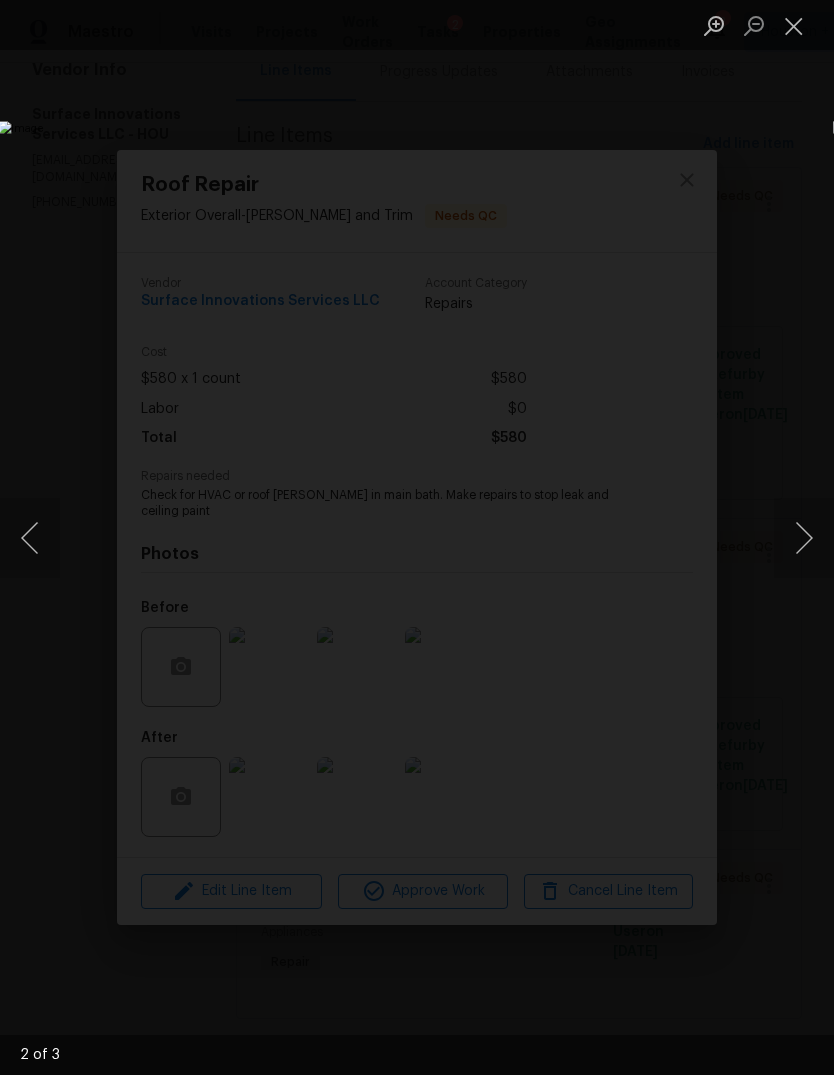 click at bounding box center [794, 25] 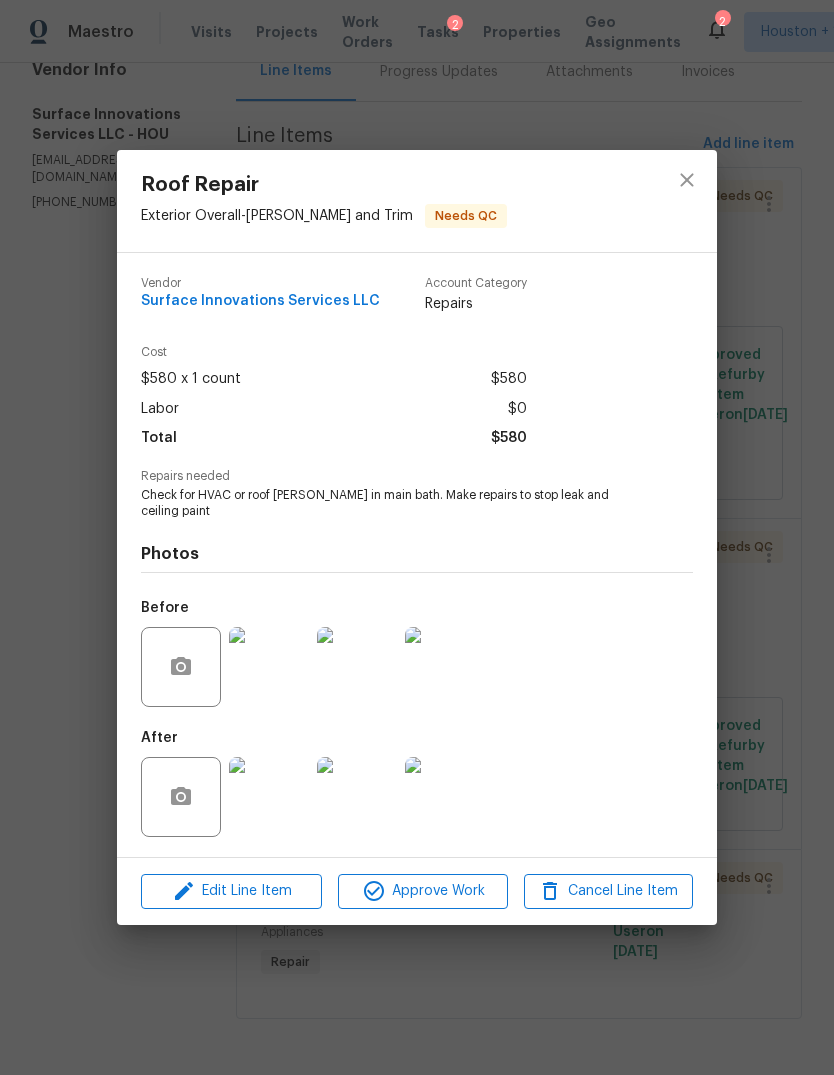 click on "Roof Repair Exterior Overall  -  [PERSON_NAME] and Trim Needs QC Vendor Surface Innovations Services LLC Account Category Repairs Cost $580 x 1 count $580 Labor $0 Total $580 Repairs needed Check for HVAC or roof [PERSON_NAME] in main bath. Make repairs to stop leak and ceiling paint Photos Before After  Edit Line Item  Approve Work  Cancel Line Item" at bounding box center (417, 537) 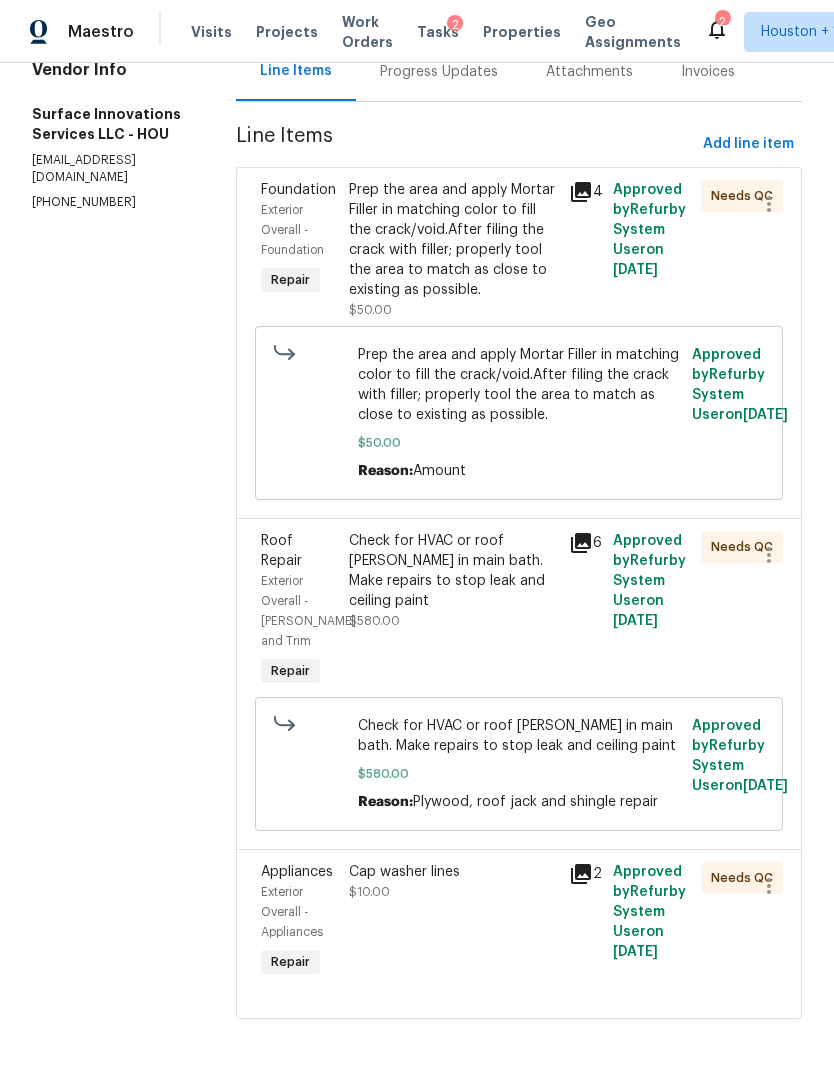 click on "Prep the area and apply Mortar Filler in matching color to fill the crack/void.After filing the crack with filler; properly tool the area to match as close to existing as possible." at bounding box center (453, 240) 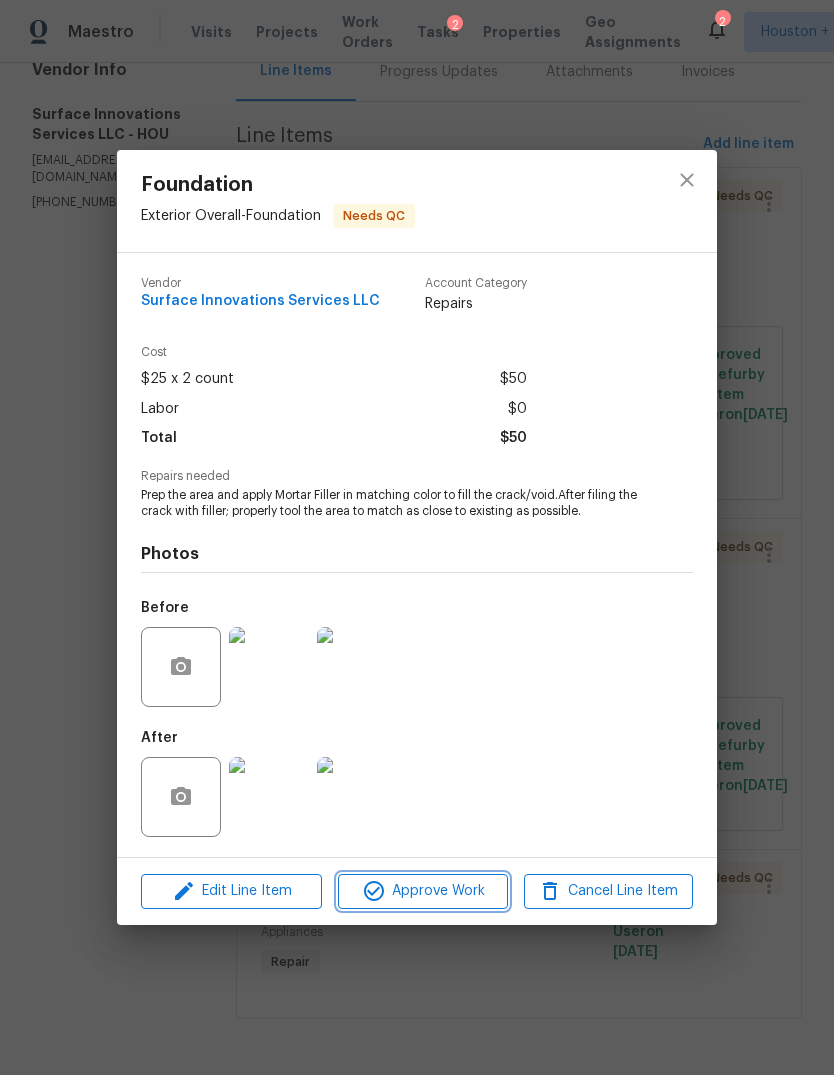 click on "Approve Work" at bounding box center [422, 891] 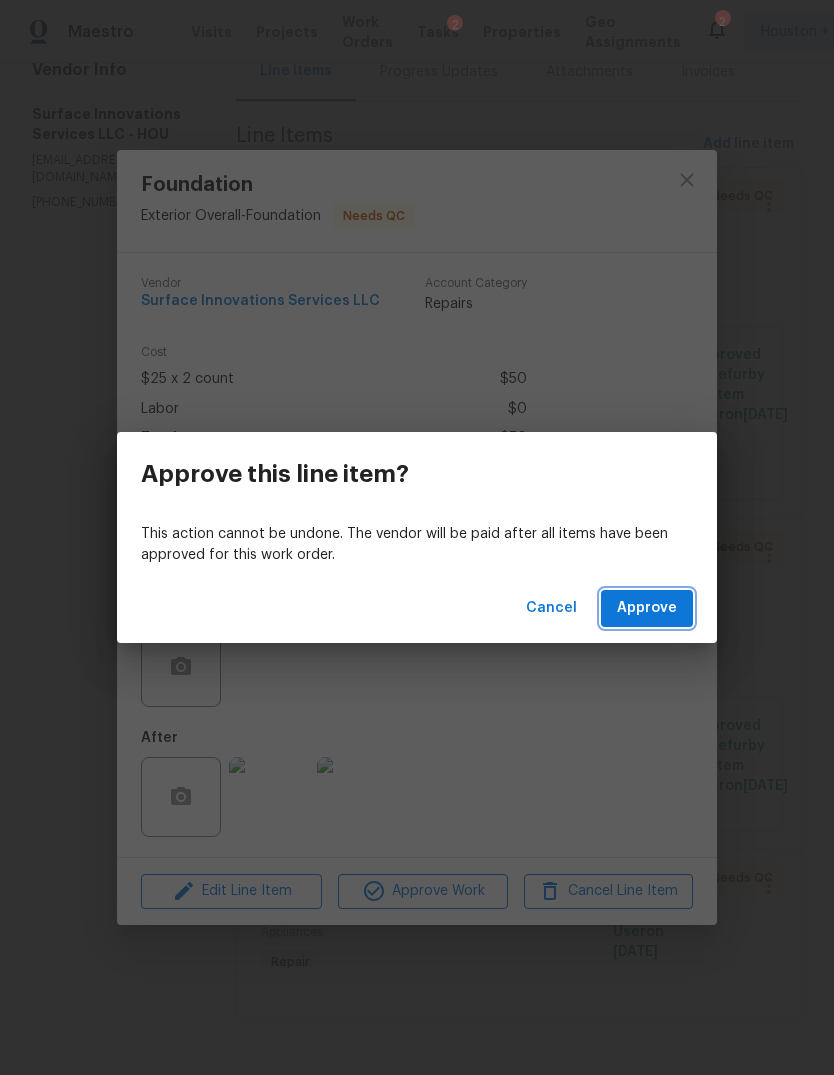 click on "Approve" at bounding box center [647, 608] 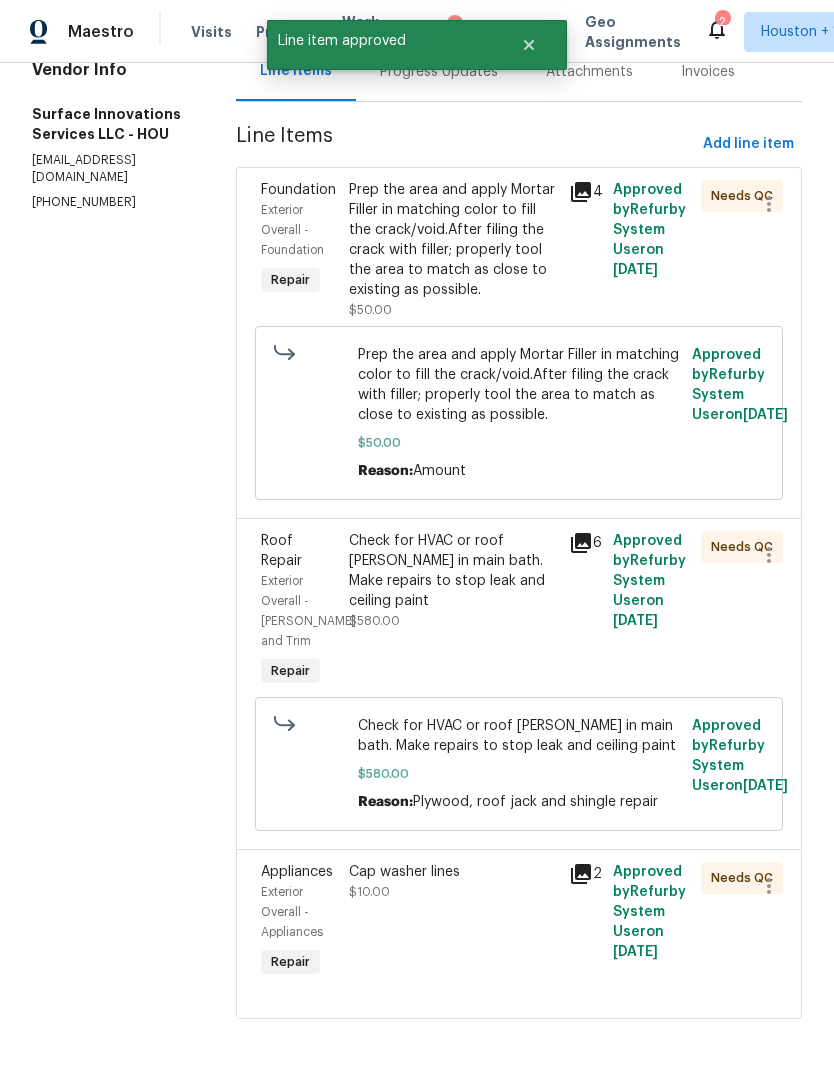 scroll, scrollTop: 0, scrollLeft: 0, axis: both 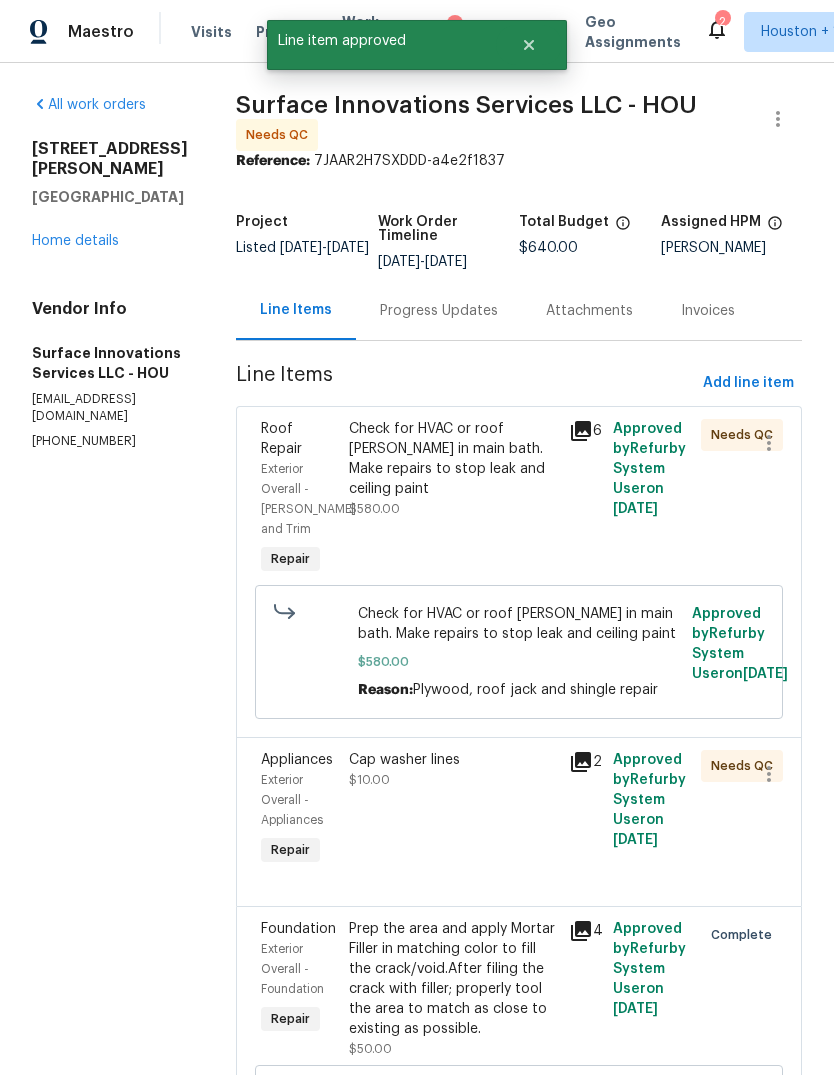 click on "Check for HVAC or roof [PERSON_NAME] in main bath. Make repairs to stop leak and ceiling paint" at bounding box center (453, 459) 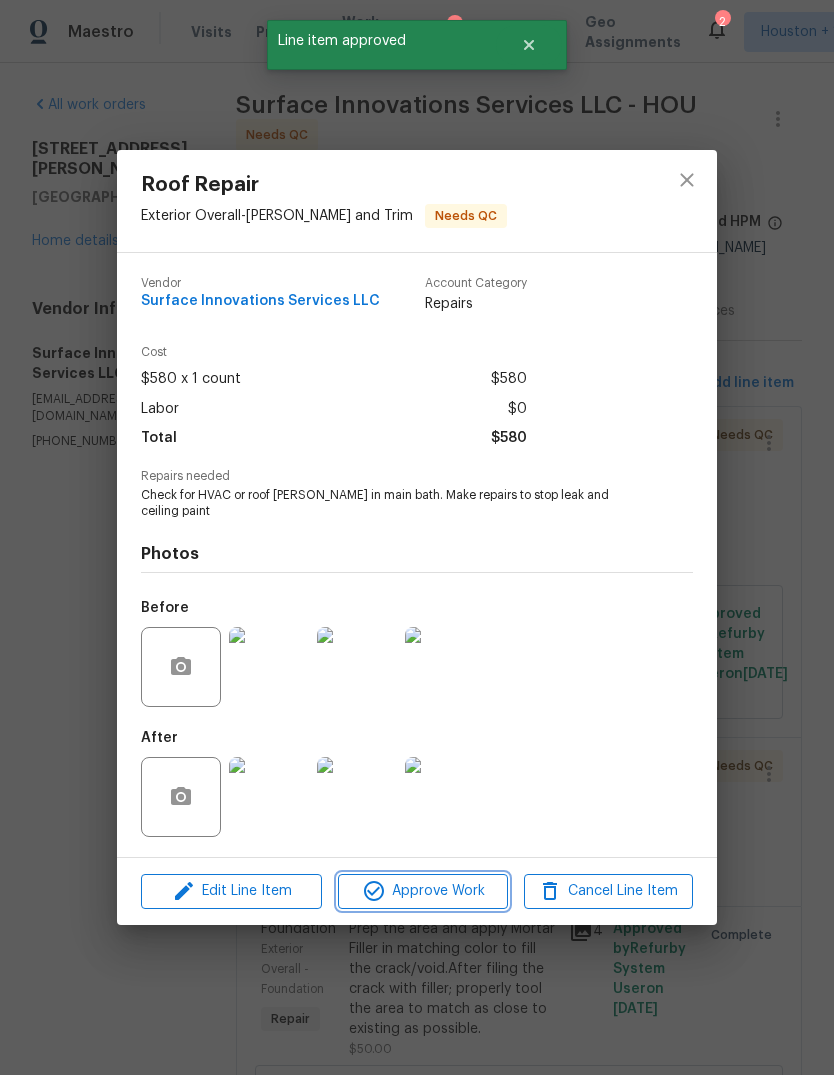 click on "Approve Work" at bounding box center (422, 891) 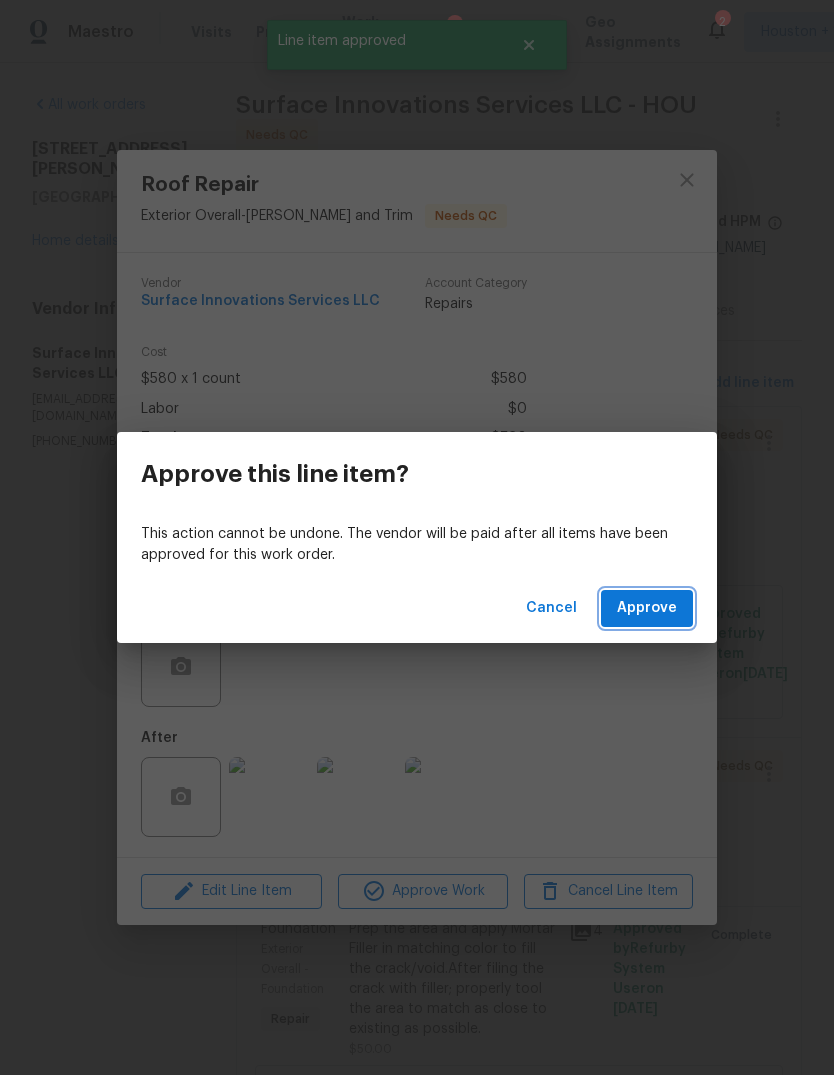 click on "Approve" at bounding box center [647, 608] 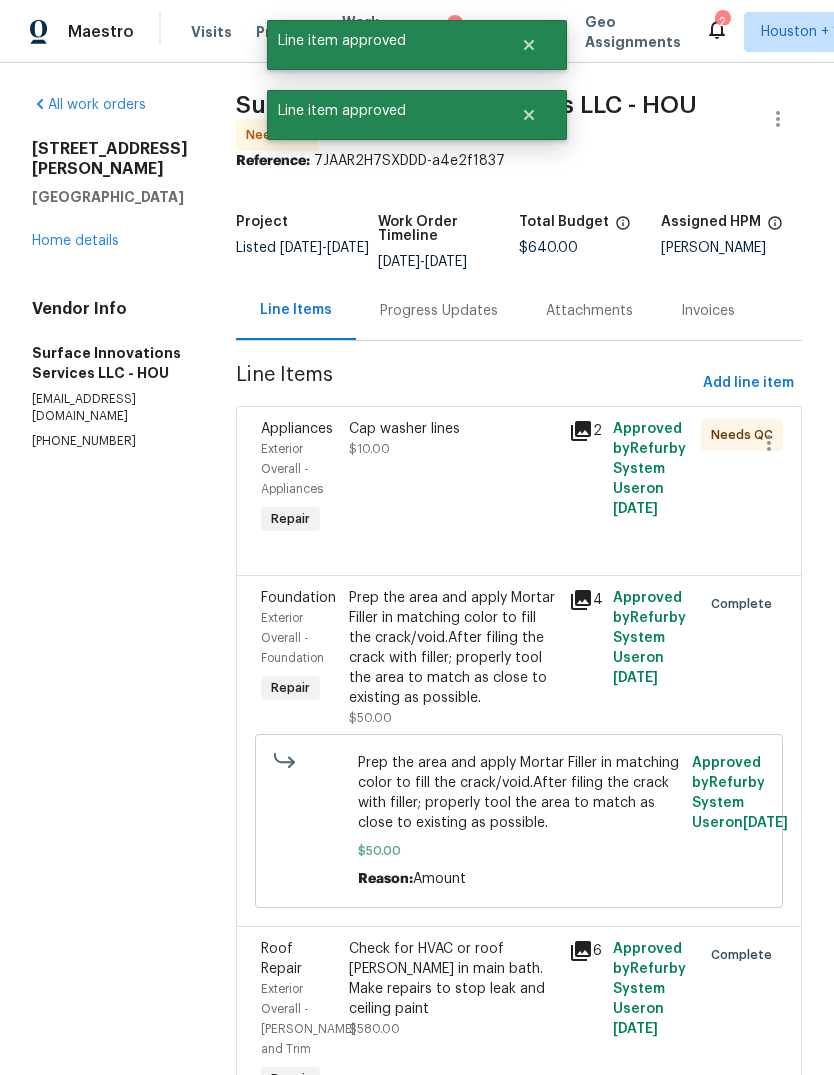 click on "Cap washer lines $10.00" at bounding box center (453, 479) 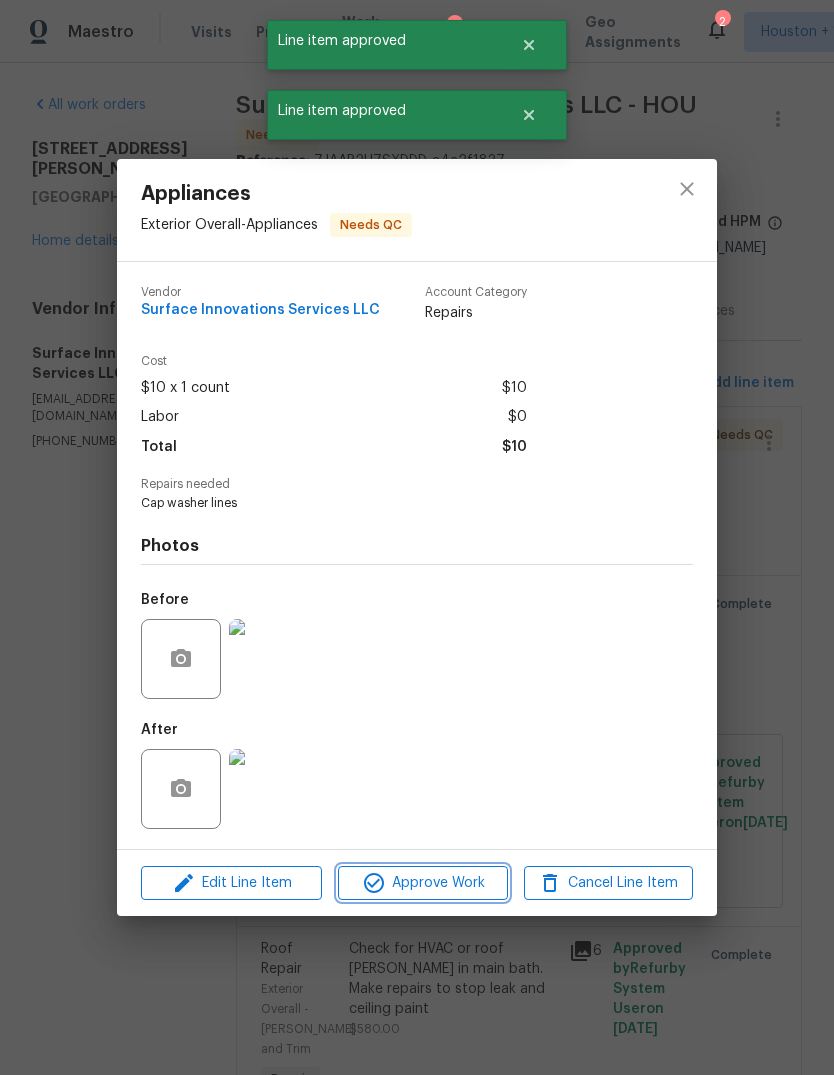 click on "Approve Work" at bounding box center (422, 883) 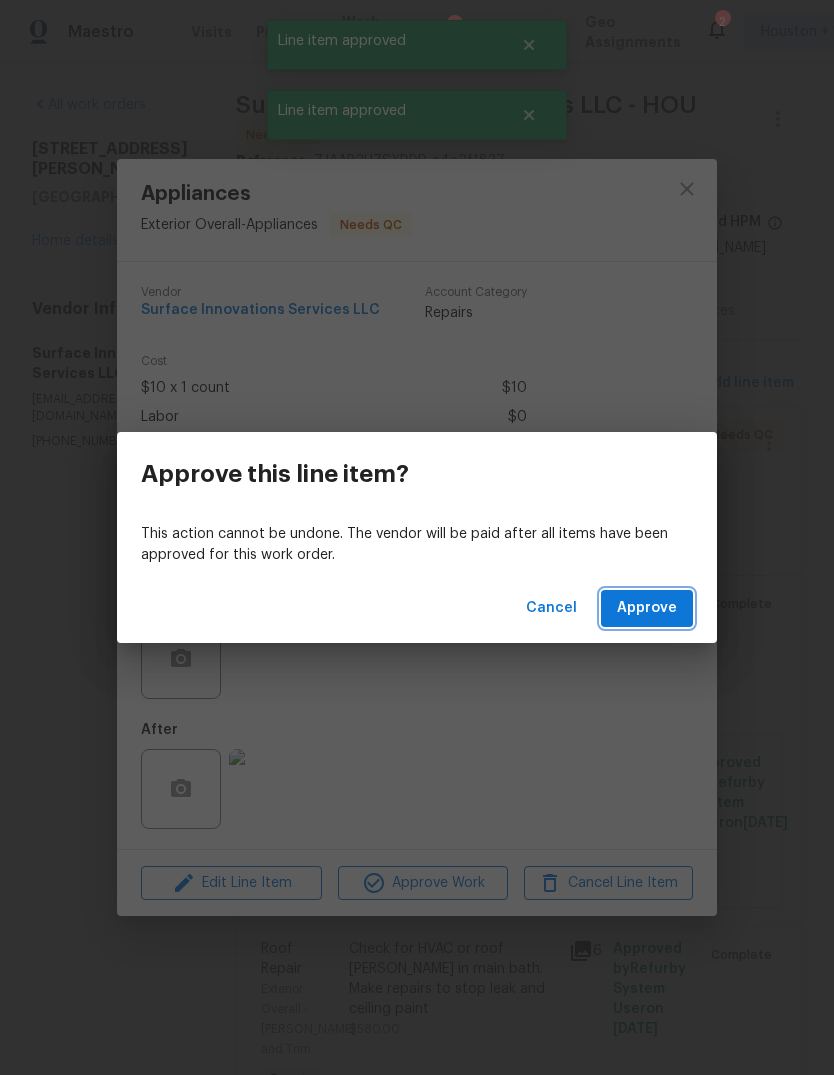 click on "Approve" at bounding box center (647, 608) 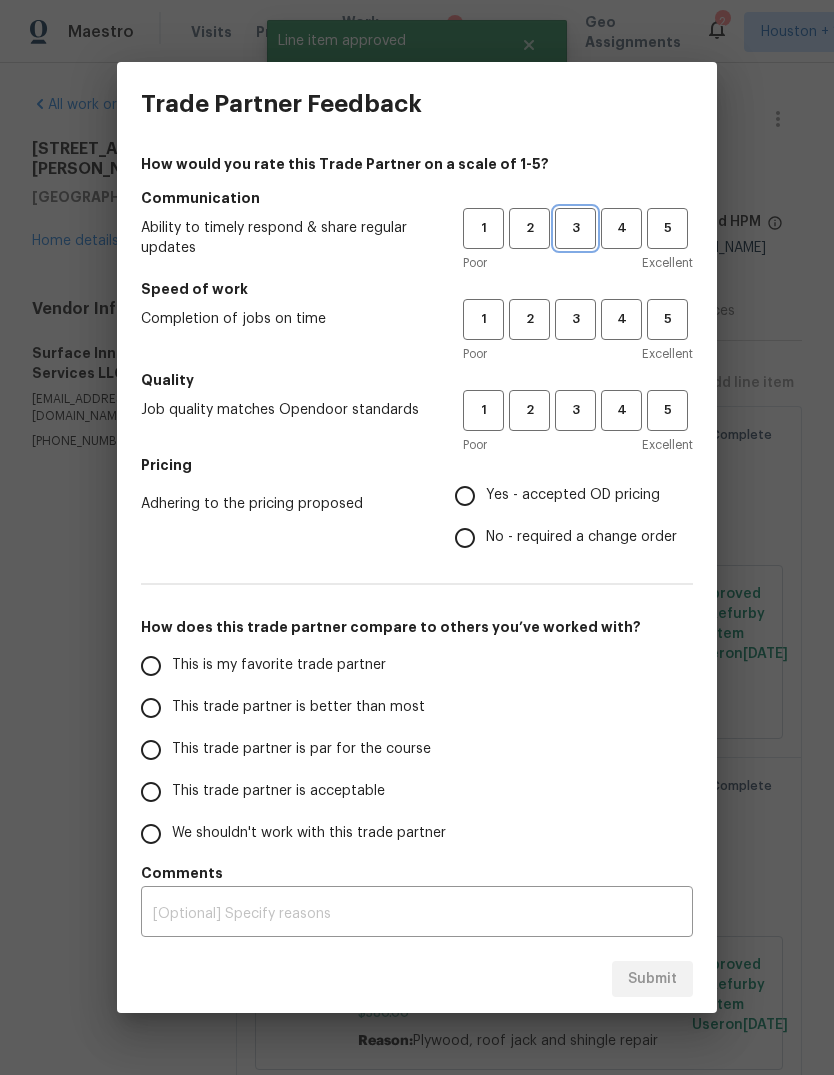 click on "3" at bounding box center (575, 228) 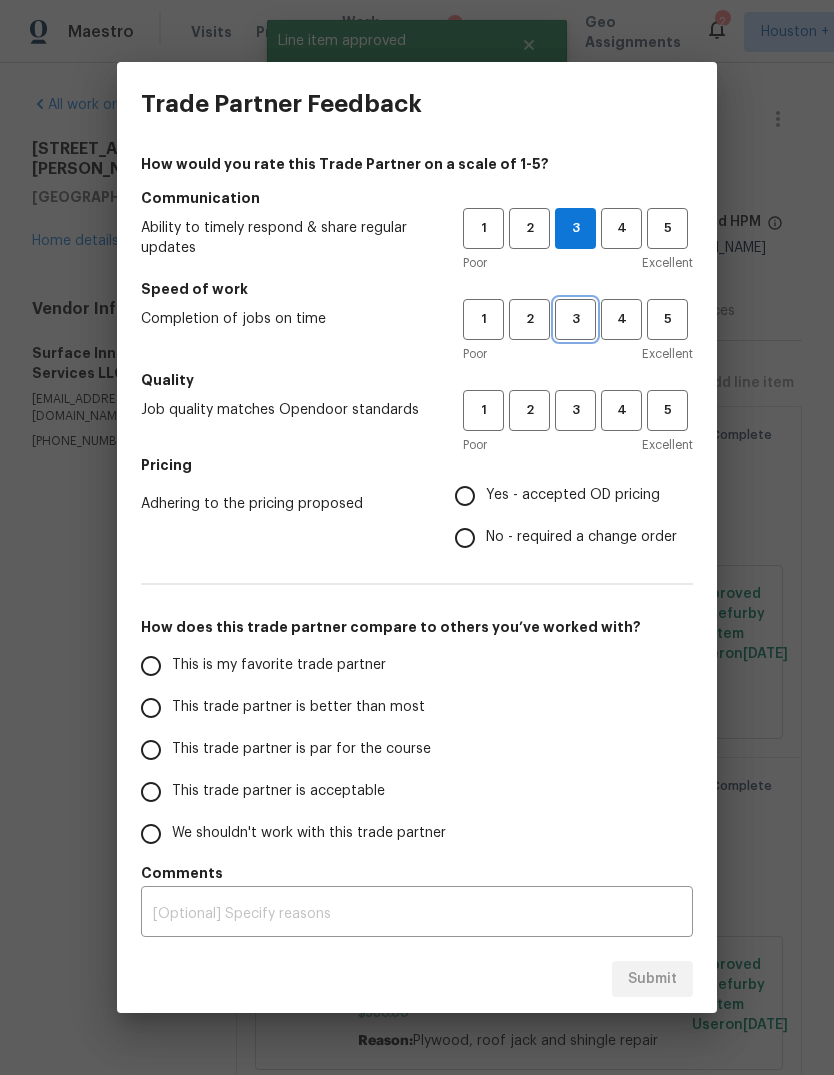 click on "3" at bounding box center [575, 319] 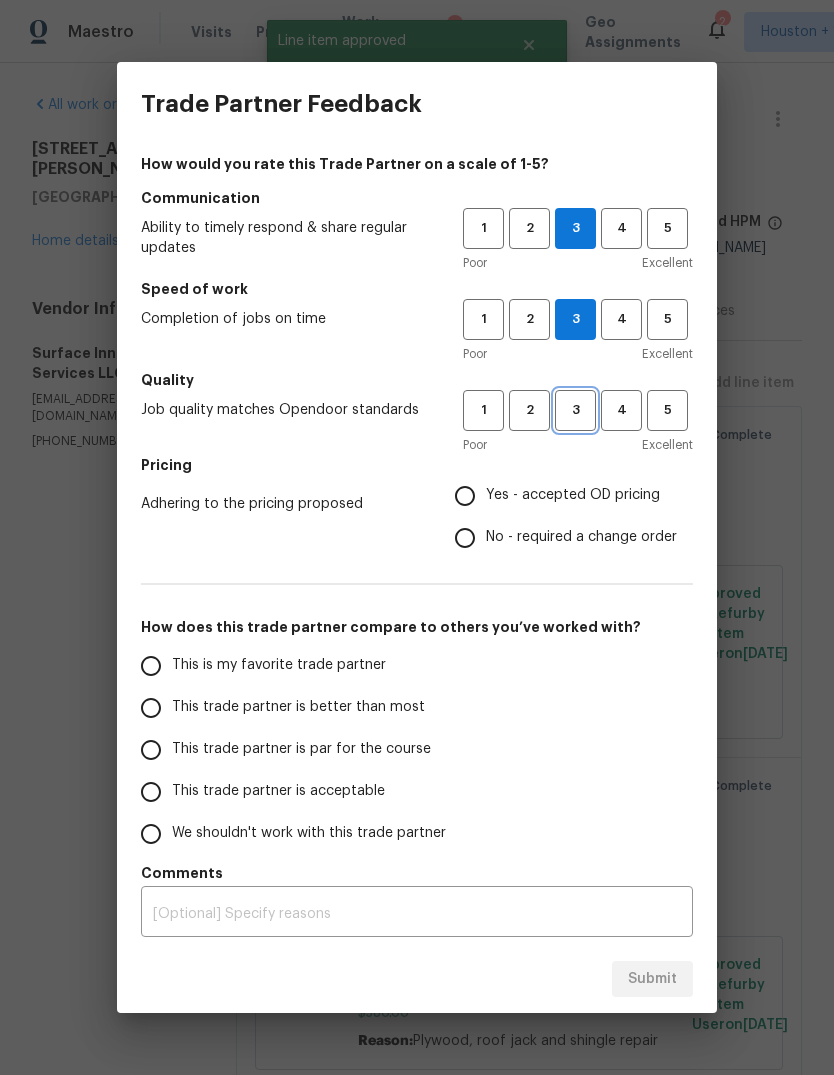 click on "3" at bounding box center (575, 410) 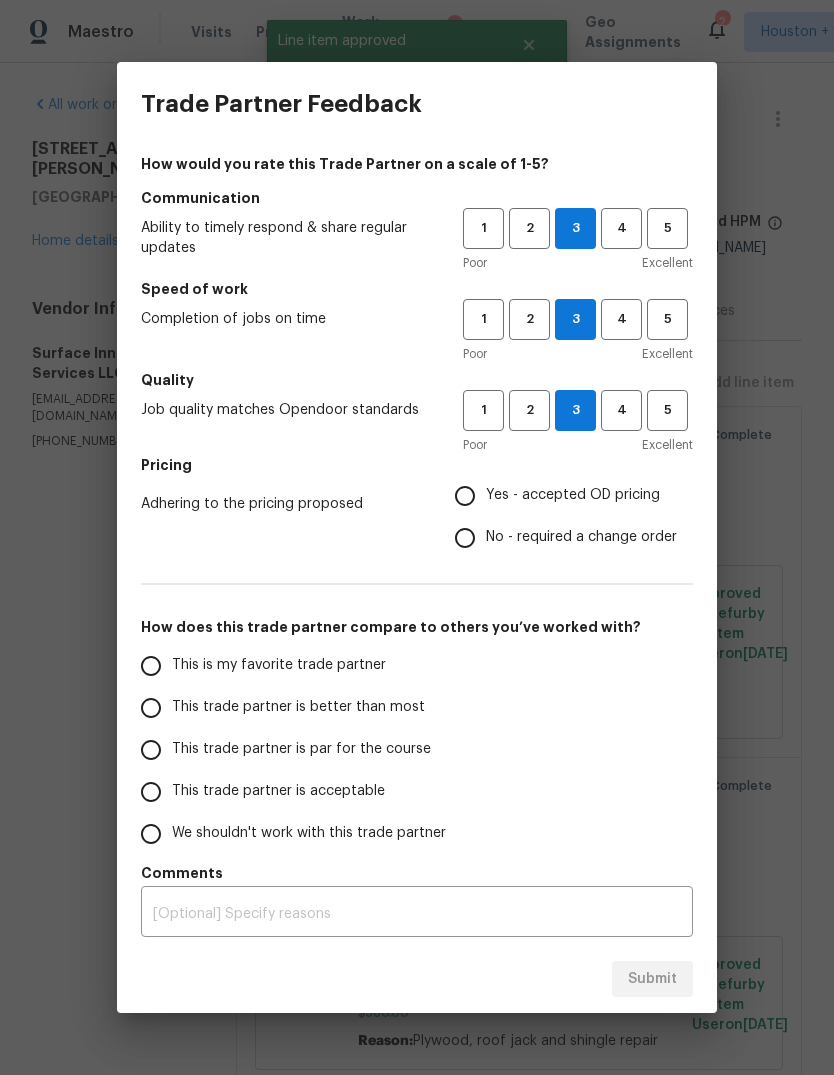 click on "Yes - accepted OD pricing" at bounding box center [560, 496] 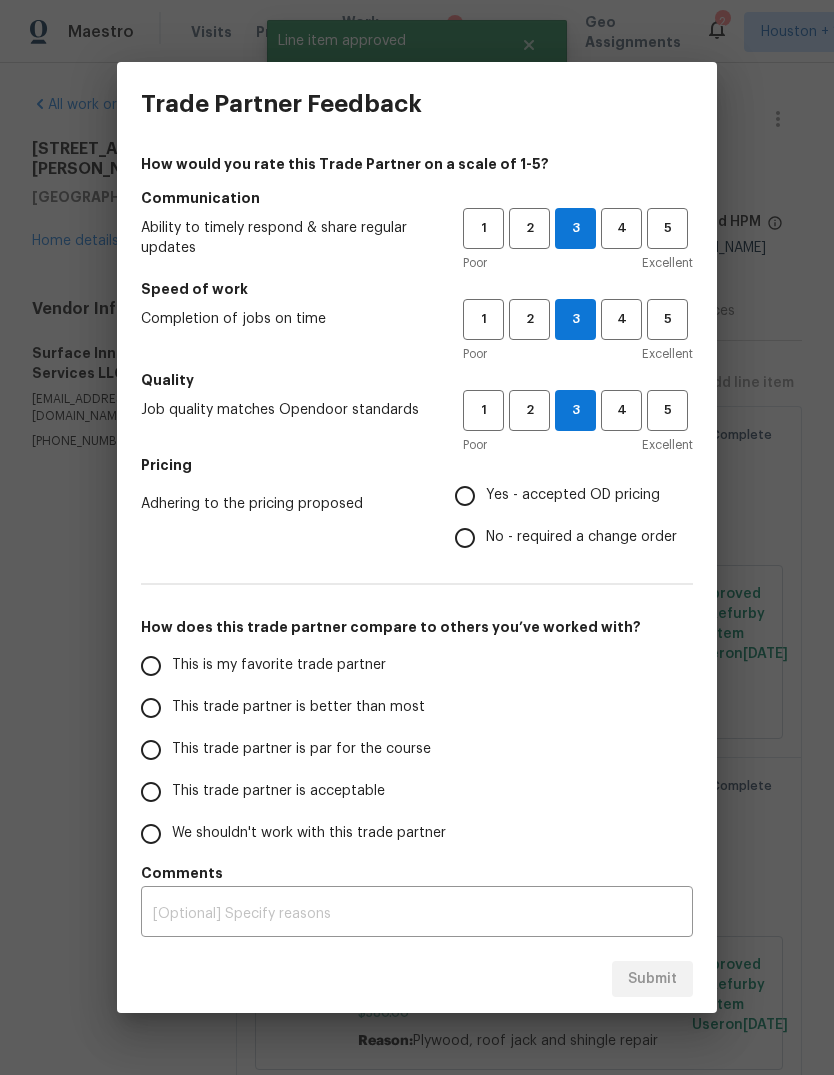 click on "Yes - accepted OD pricing" at bounding box center (465, 496) 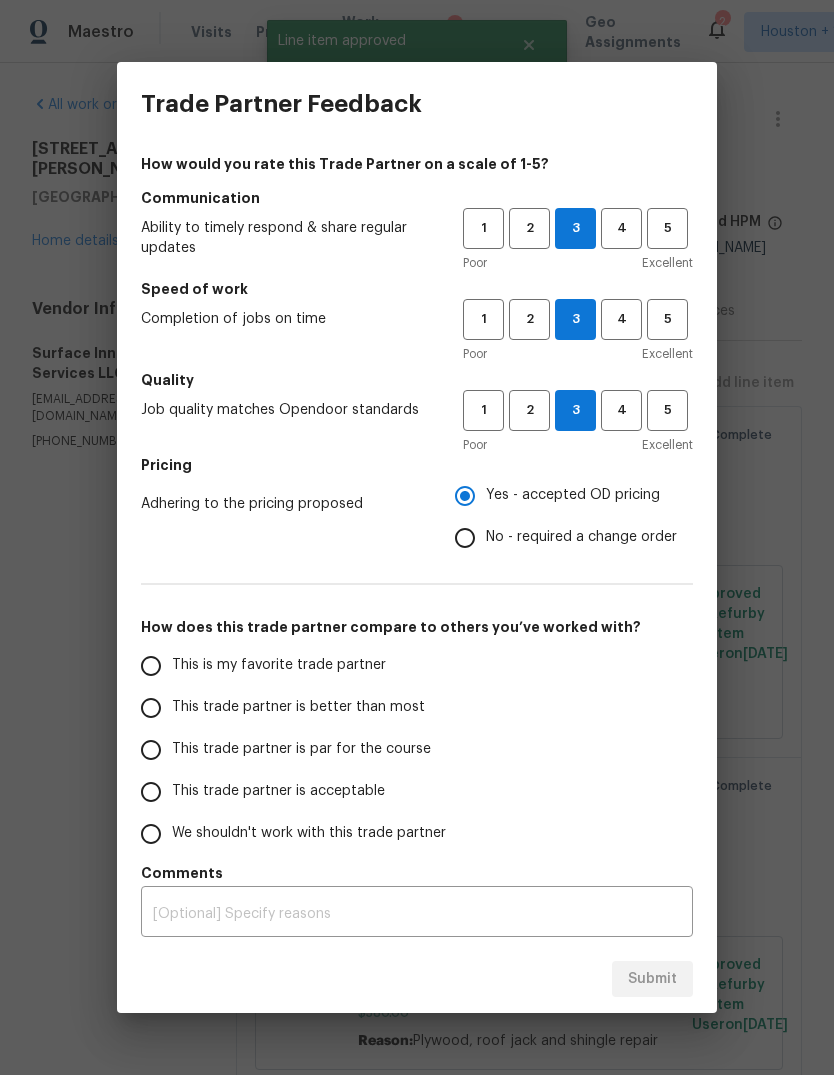 click on "This trade partner is par for the course" at bounding box center [301, 749] 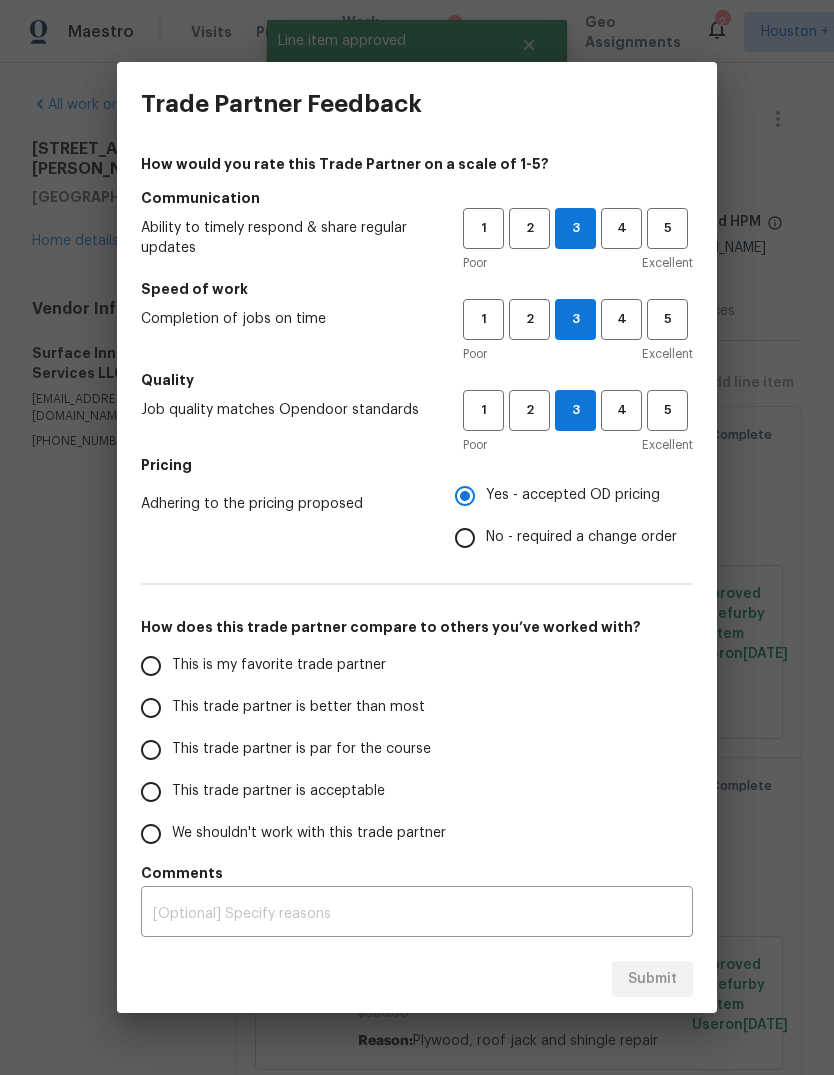click on "This trade partner is par for the course" at bounding box center [151, 750] 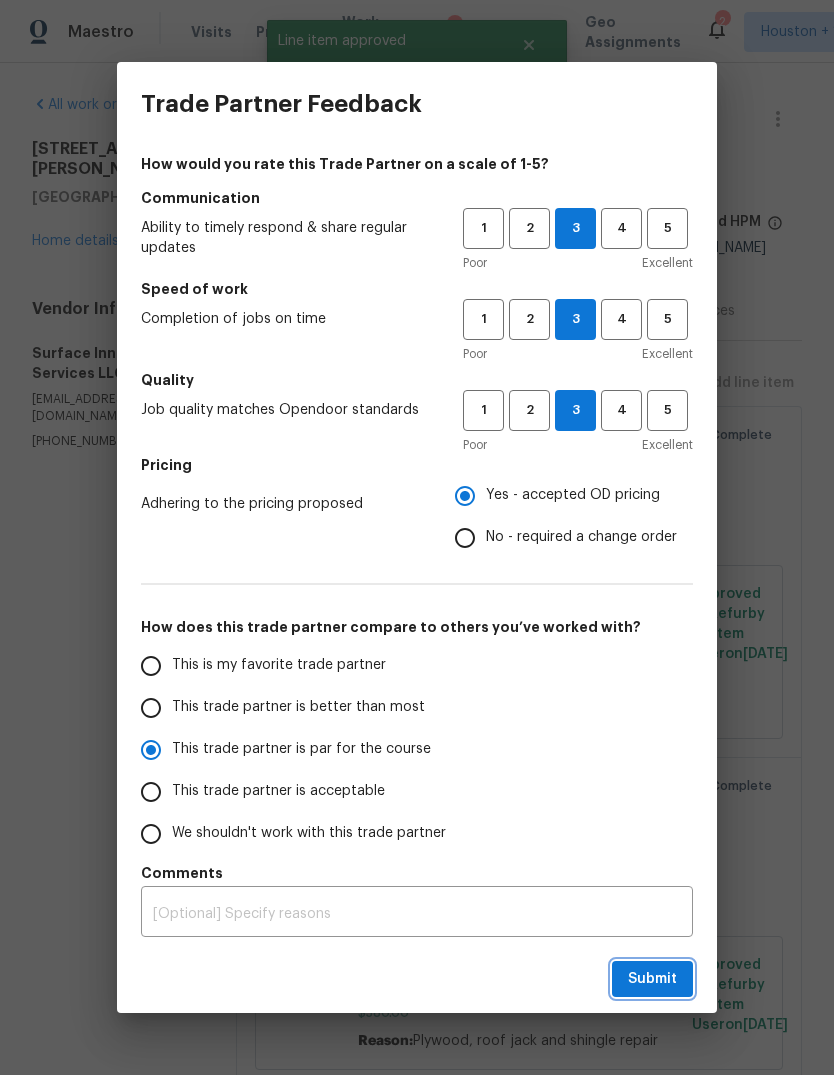 click on "Submit" at bounding box center (652, 979) 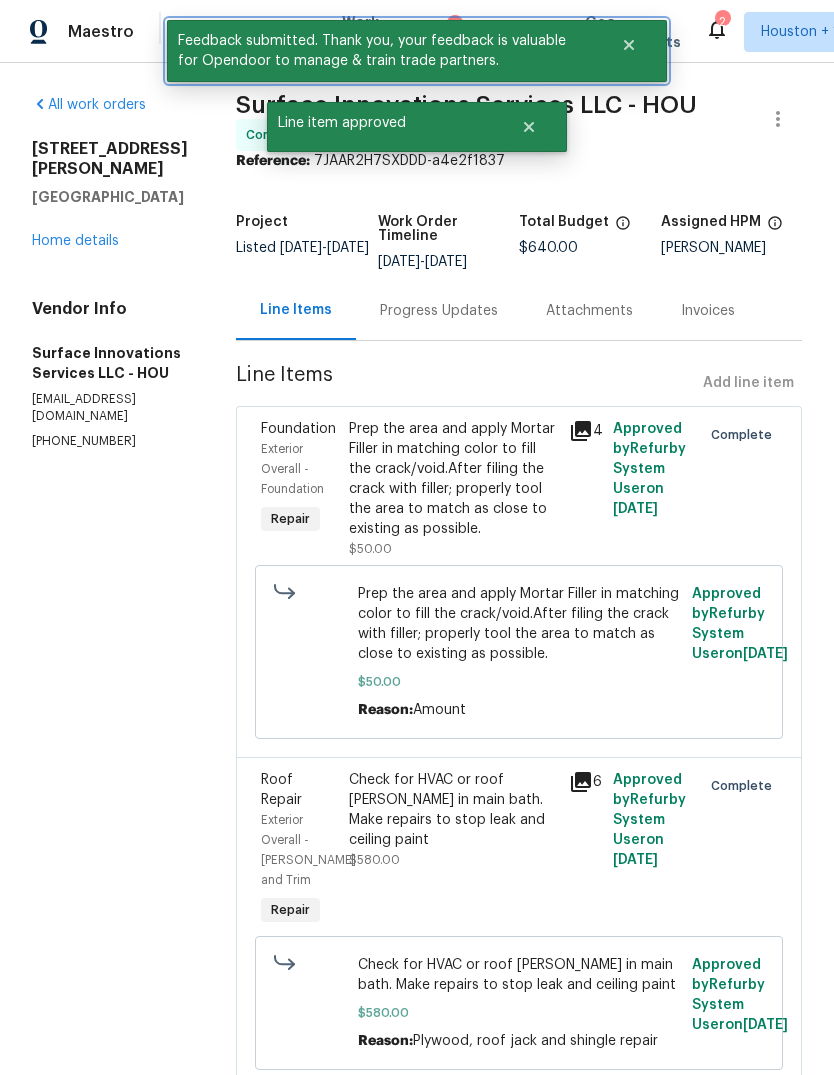click at bounding box center (629, 45) 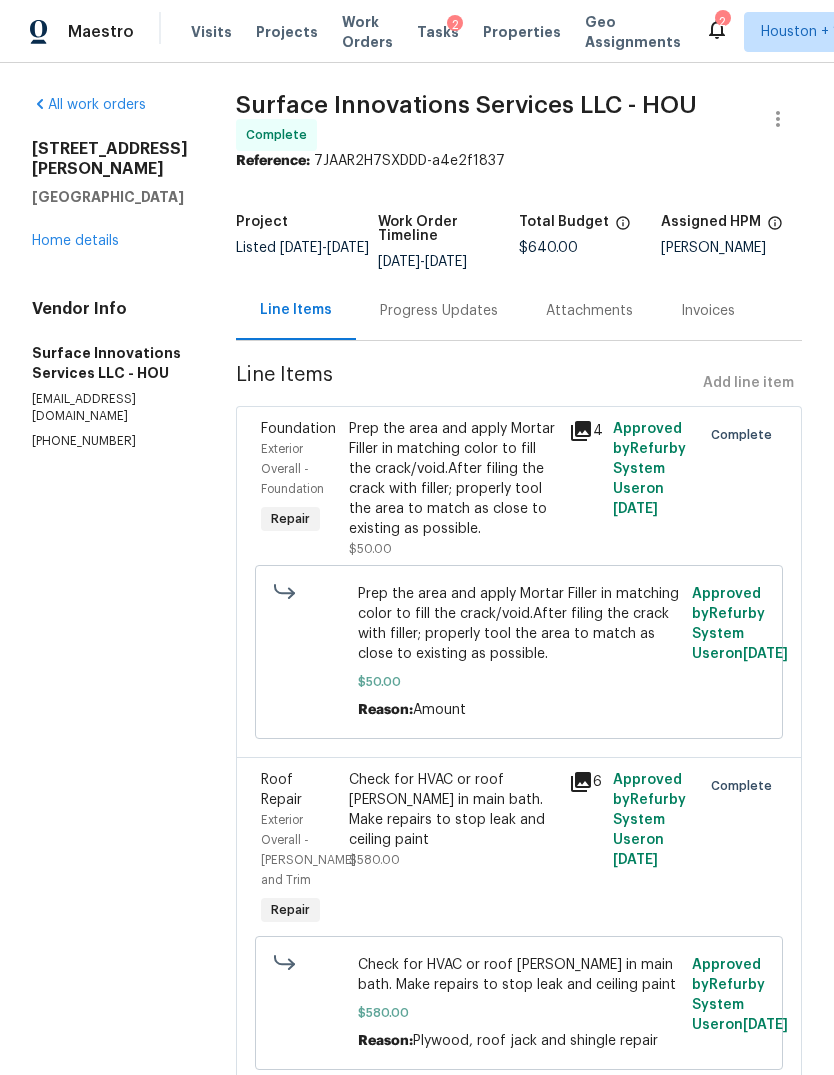click on "Projects" at bounding box center (287, 32) 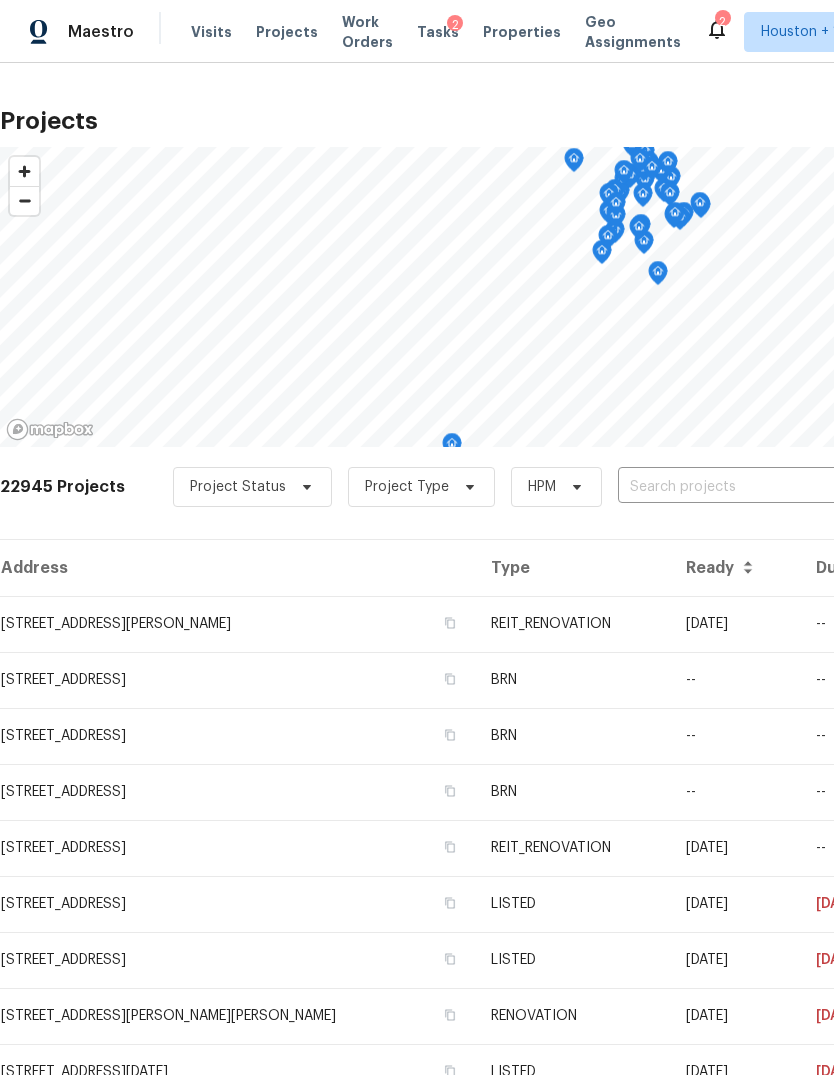 click at bounding box center (732, 487) 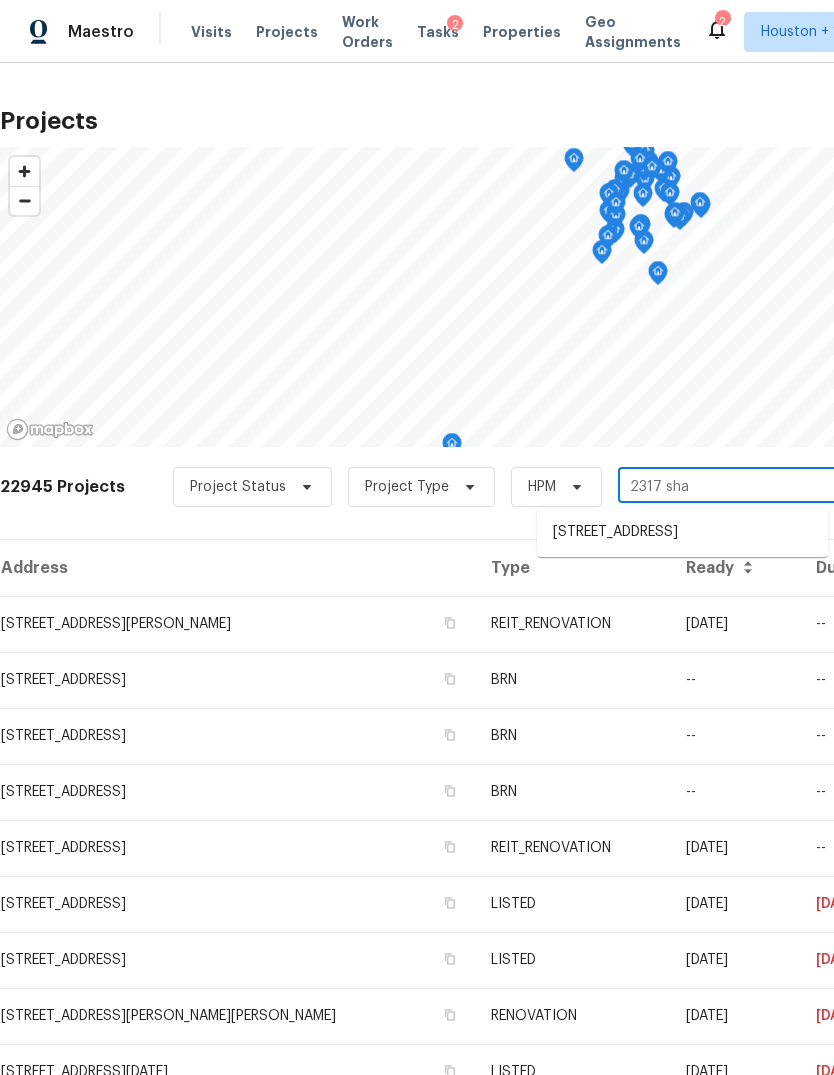 type on "2317 sha" 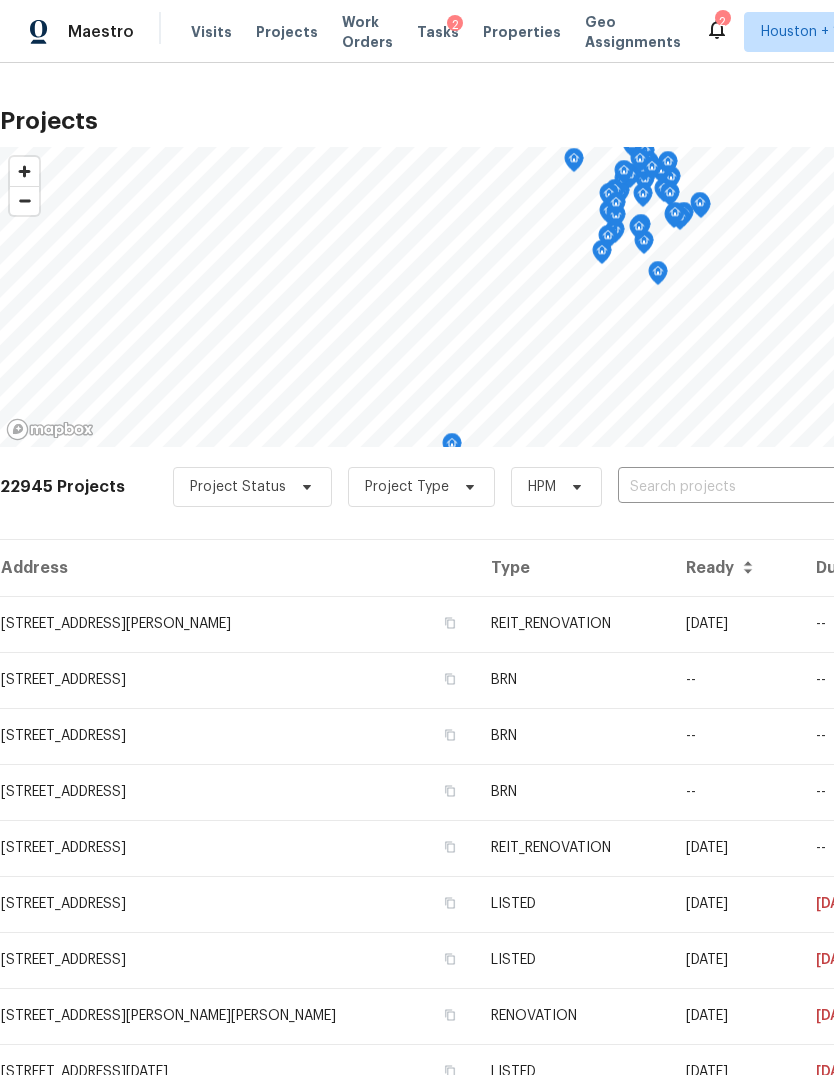 click at bounding box center [732, 487] 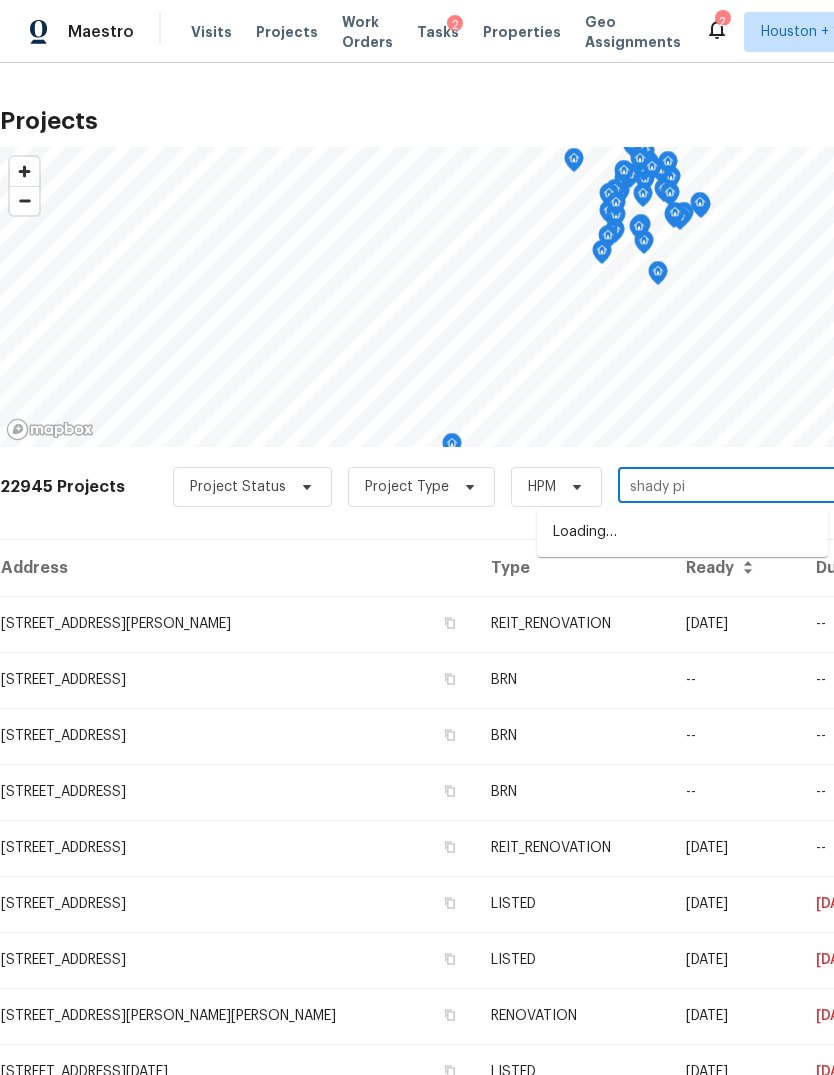 type on "shady pin" 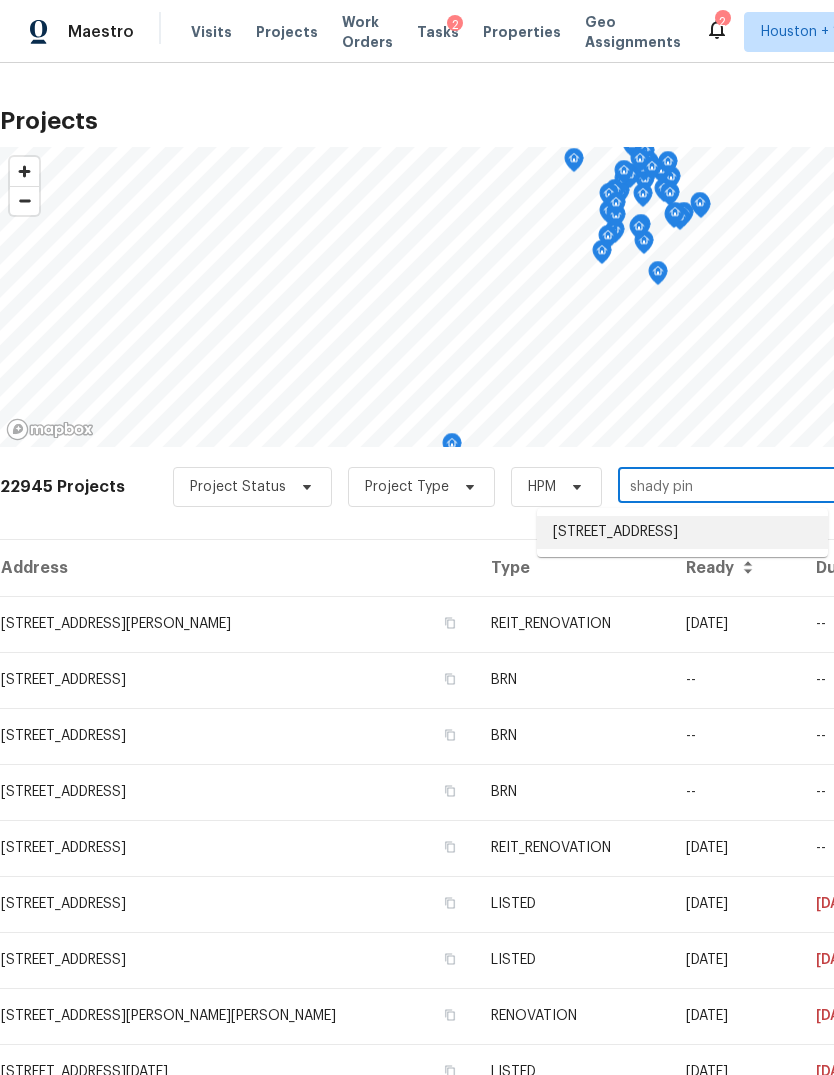 click on "[STREET_ADDRESS]" at bounding box center [682, 532] 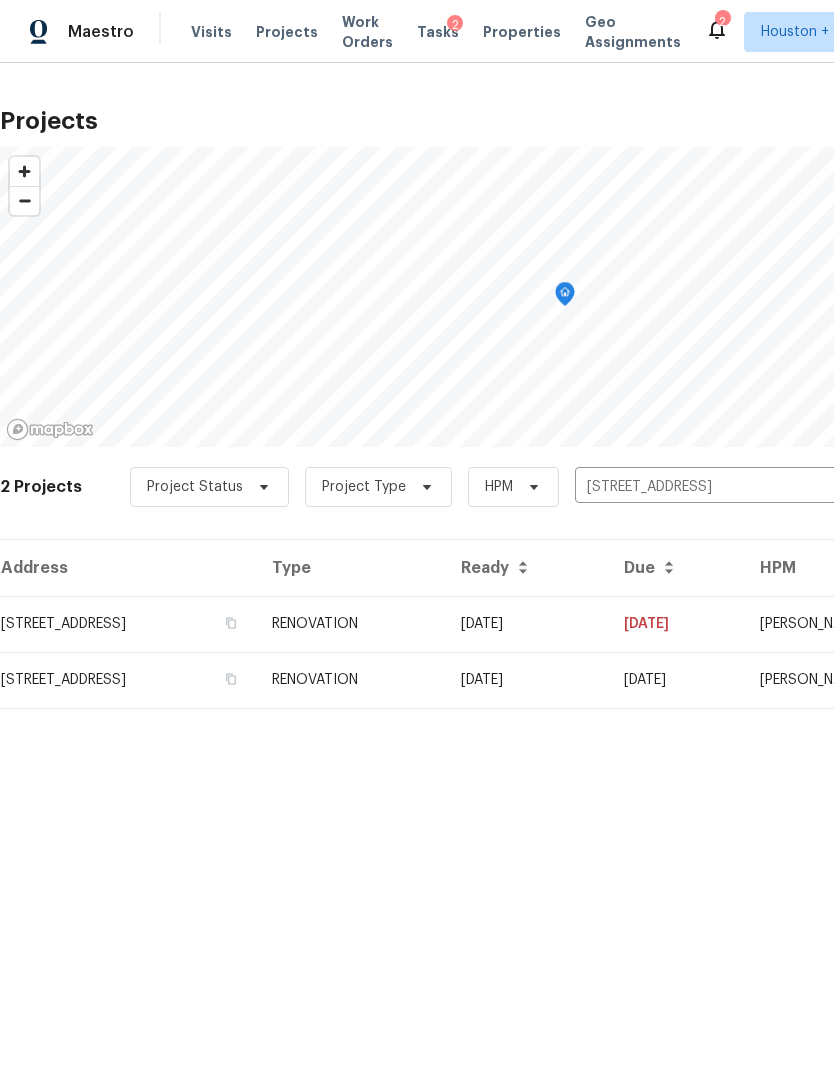 click on "Address" at bounding box center [128, 568] 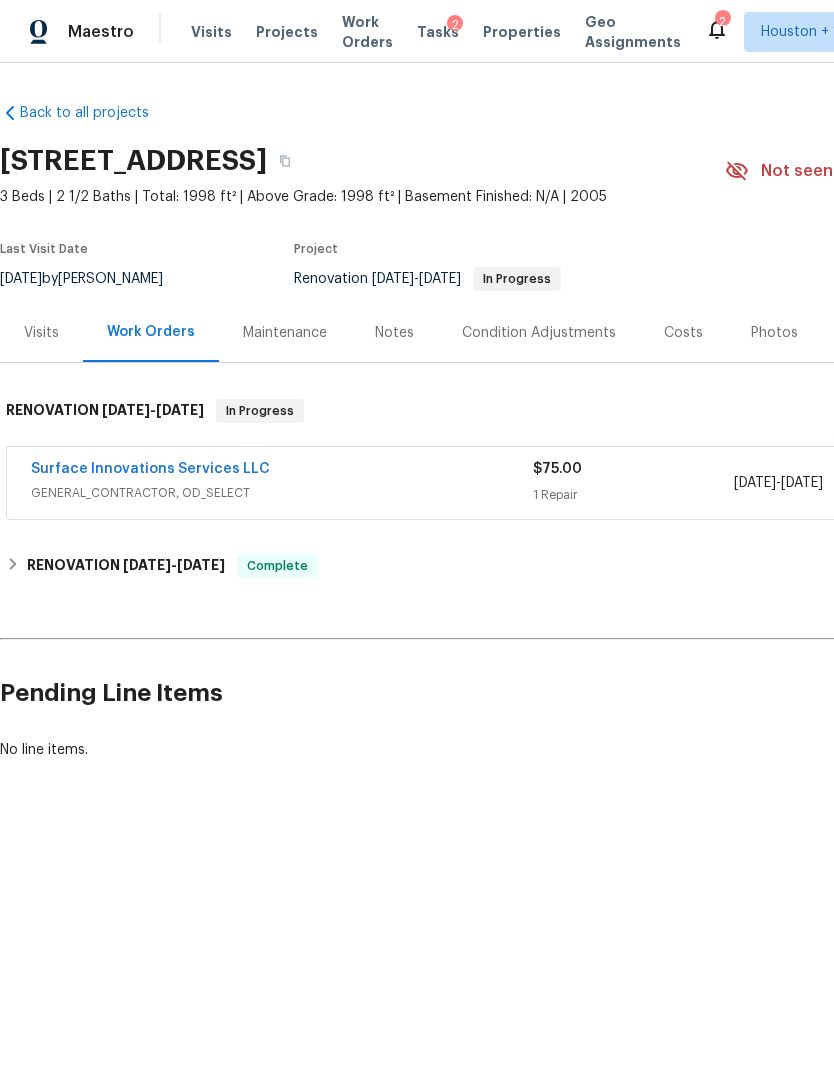 click on "Surface Innovations Services LLC" at bounding box center (150, 469) 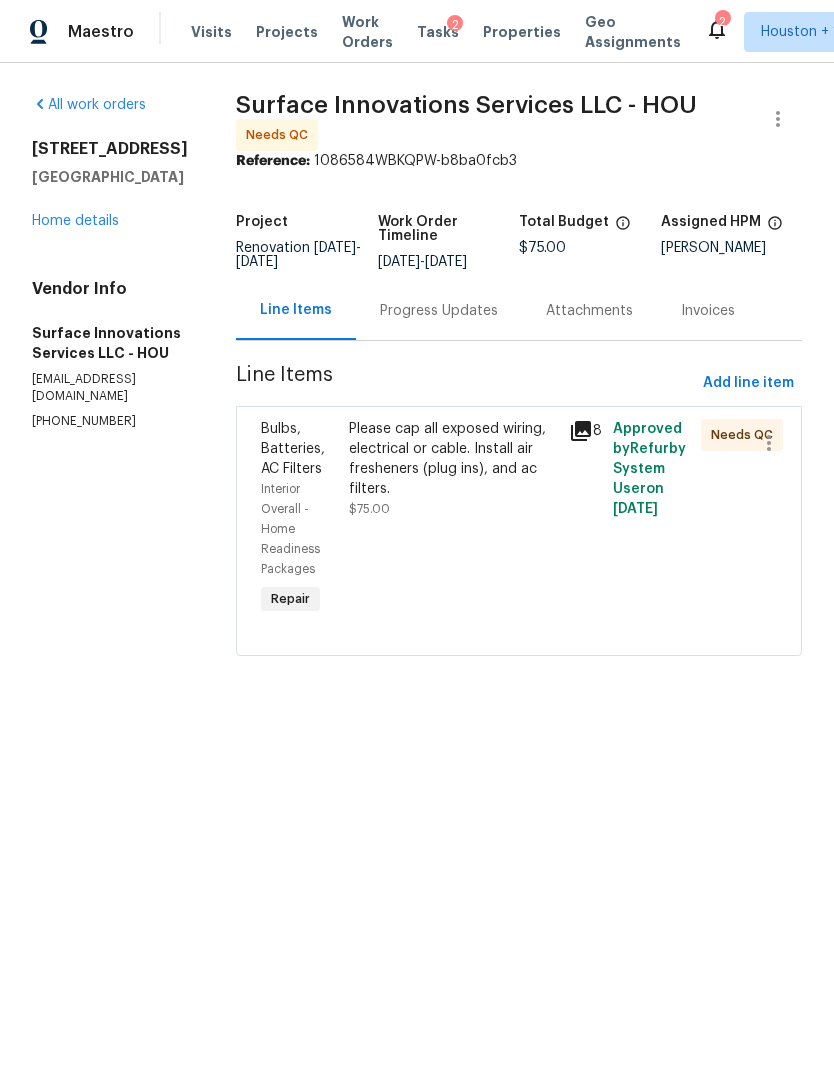 click on "Please cap all exposed wiring, electrical or cable. Install air fresheners (plug ins), and ac filters." at bounding box center [453, 459] 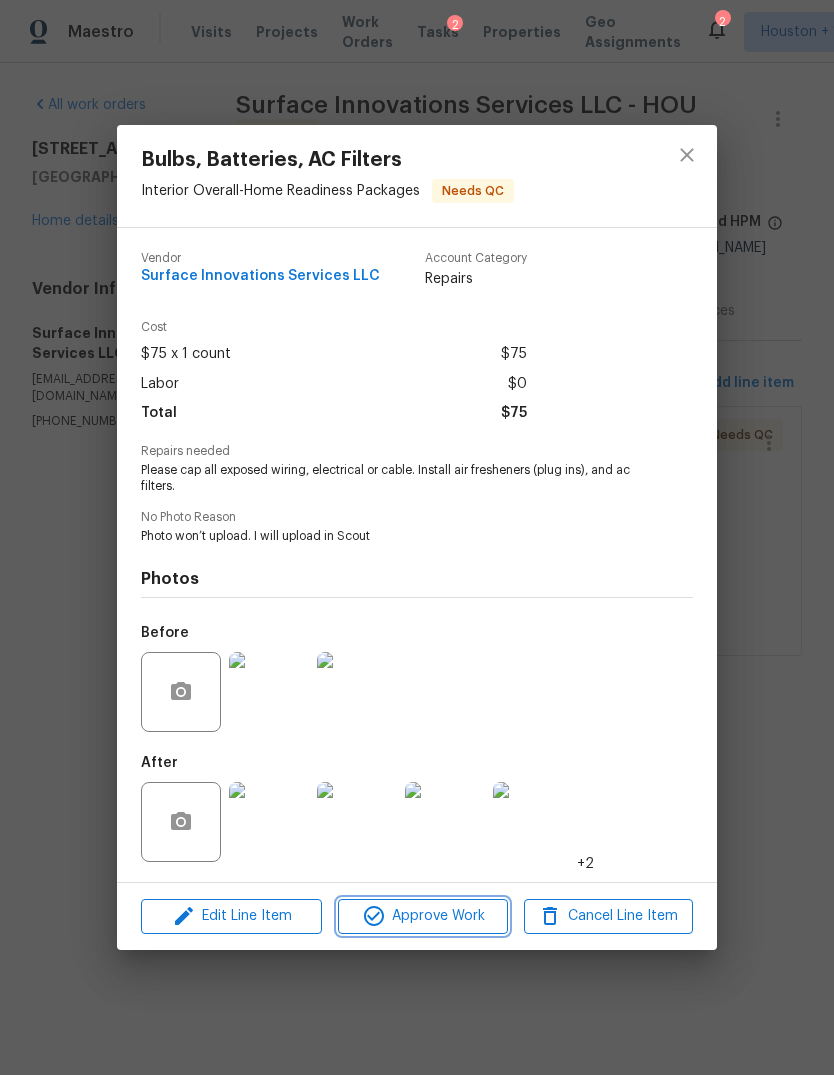 click on "Approve Work" at bounding box center [422, 916] 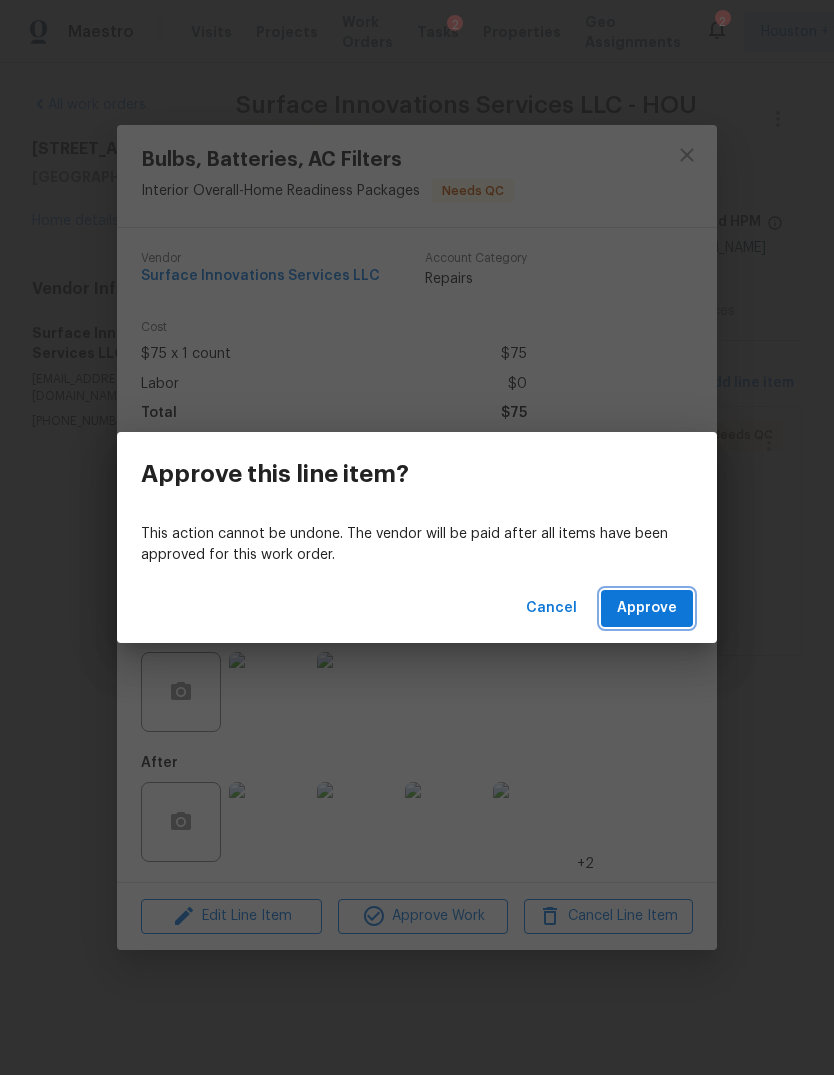 click on "Approve" at bounding box center [647, 608] 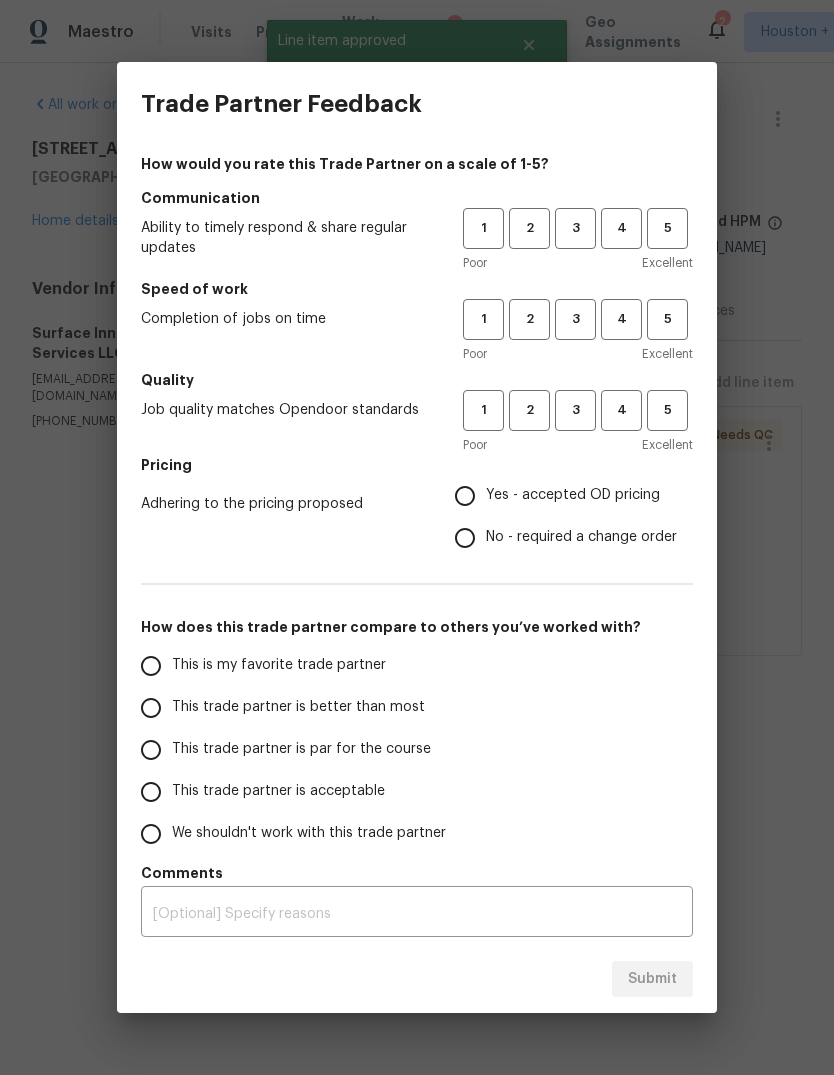 click on "Trade Partner Feedback How would you rate this Trade Partner on a scale of 1-5? Communication Ability to timely respond & share regular updates 1 2 3 4 5 Poor Excellent Speed of work Completion of jobs on time 1 2 3 4 5 Poor Excellent Quality Job quality matches Opendoor standards 1 2 3 4 5 Poor Excellent Pricing Adhering to the pricing proposed Yes - accepted OD pricing No - required a change order How does this trade partner compare to others you’ve worked with? This is my favorite trade partner This trade partner is better than most This trade partner is par for the course This trade partner is acceptable We shouldn't work with this trade partner Comments x ​ Submit" at bounding box center [417, 537] 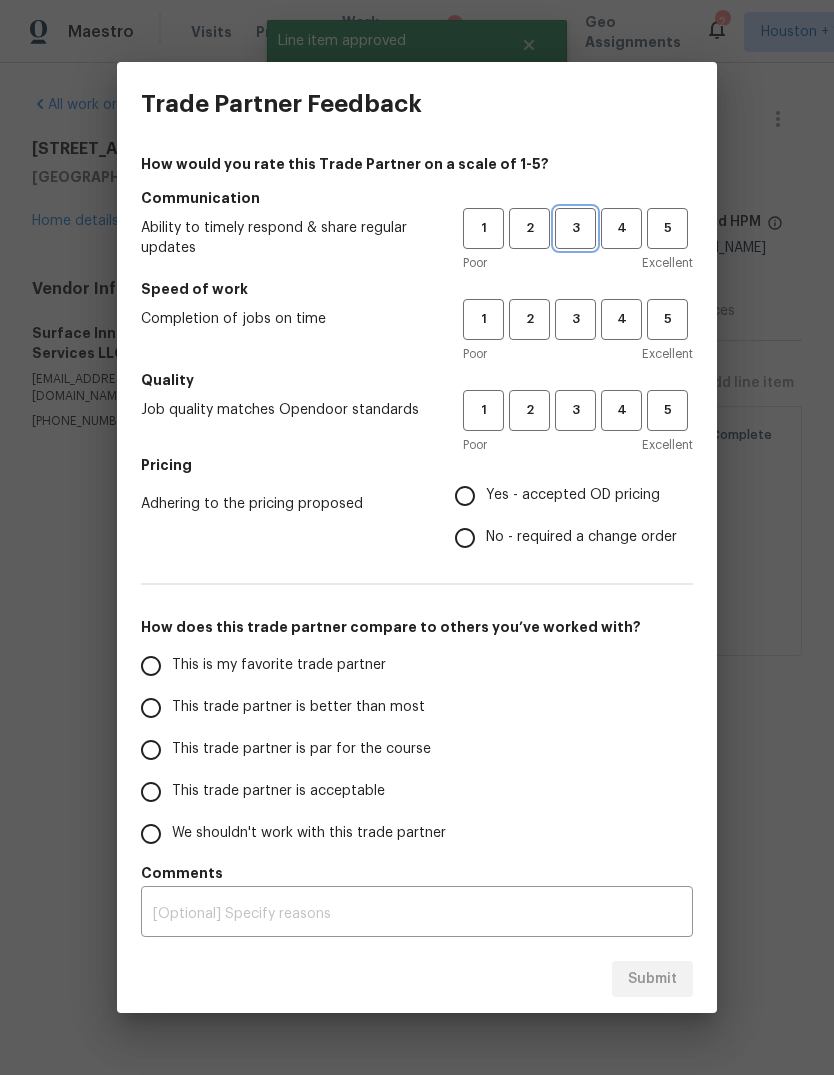 click on "3" at bounding box center (575, 228) 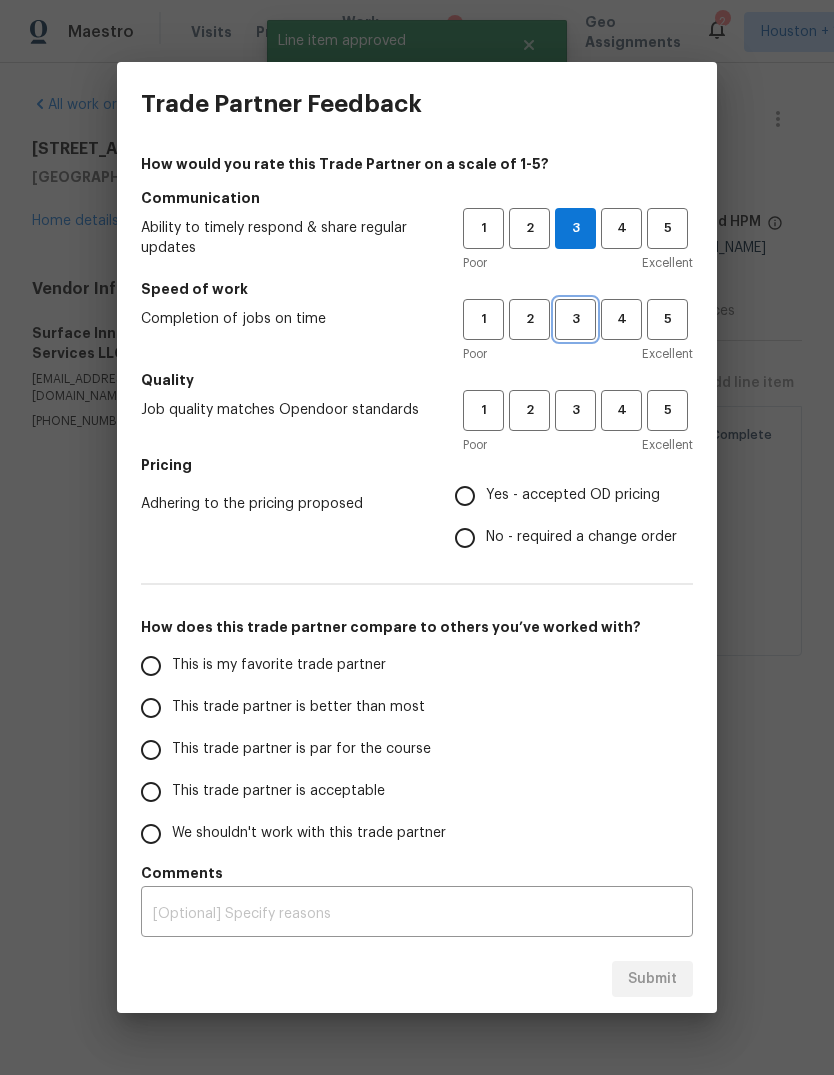click on "3" at bounding box center [575, 319] 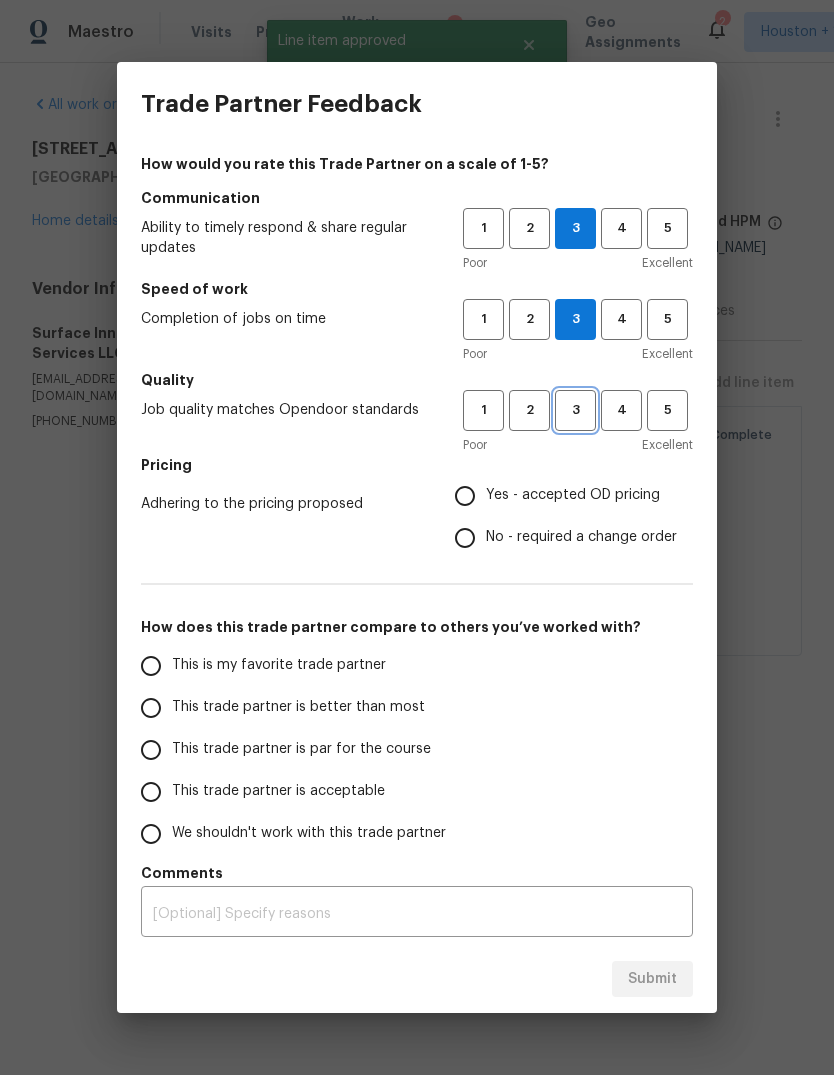 click on "3" at bounding box center (575, 410) 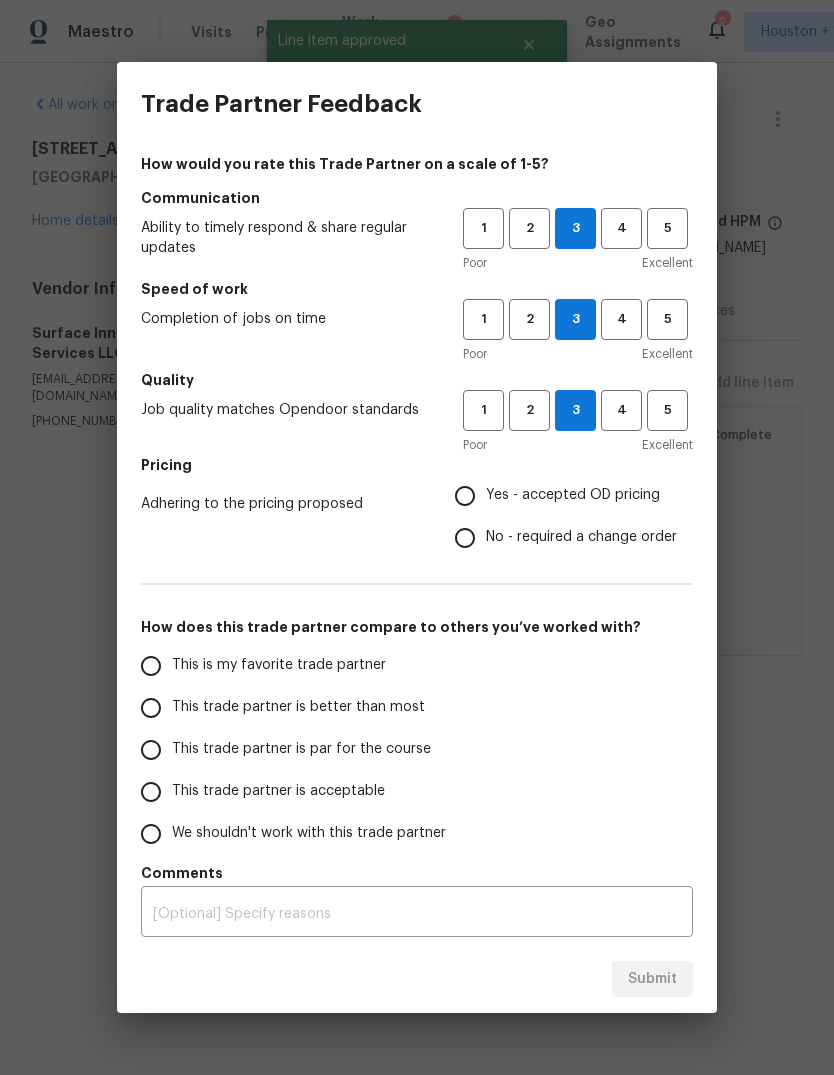 click on "Yes - accepted OD pricing" at bounding box center (573, 495) 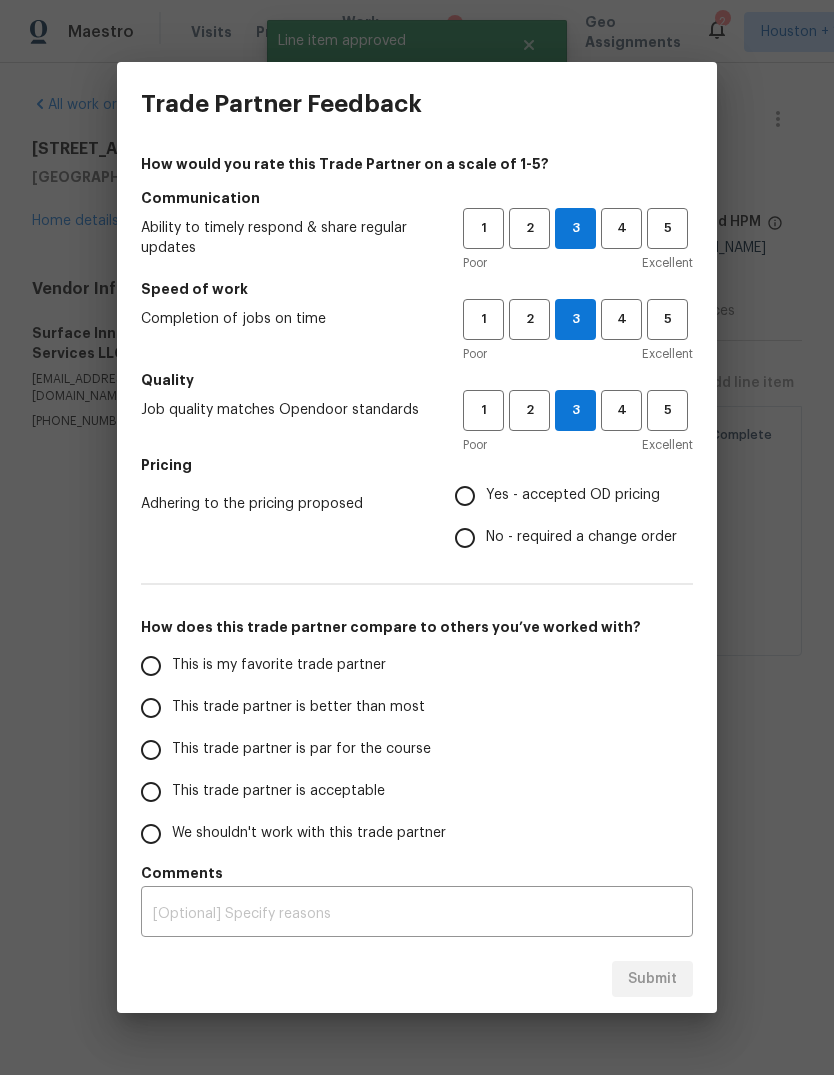click on "Yes - accepted OD pricing" at bounding box center [465, 496] 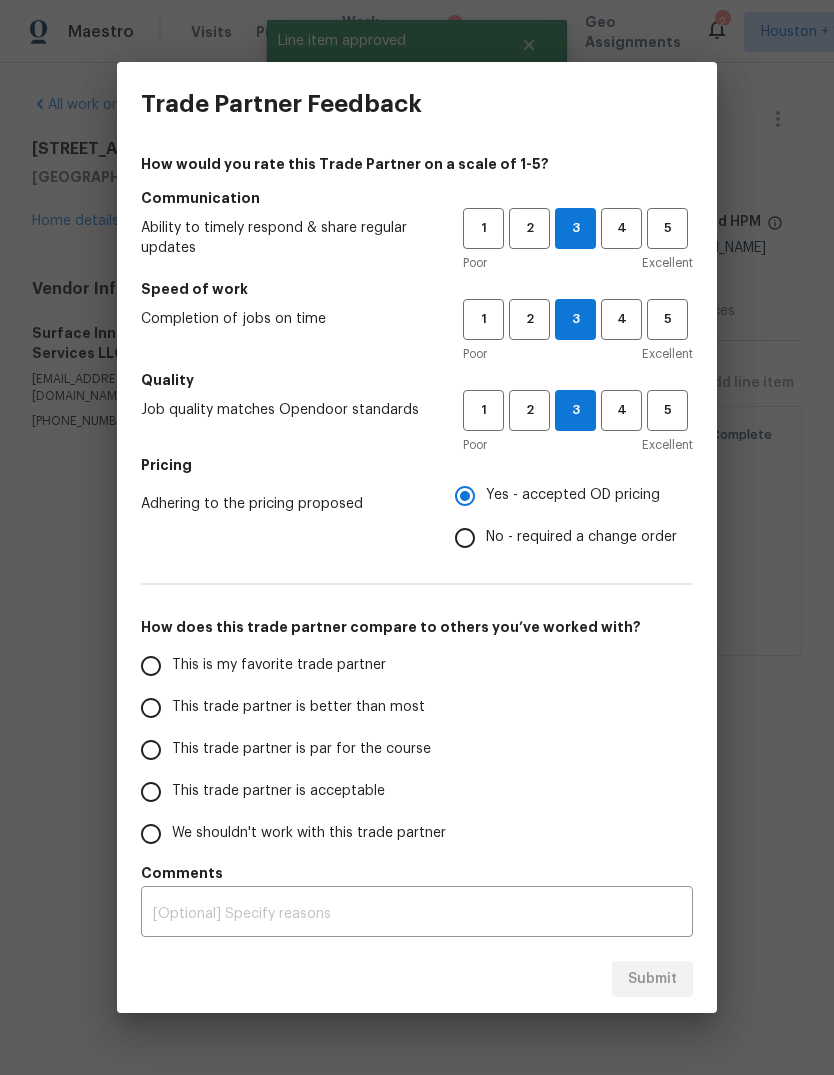 click on "This trade partner is par for the course" at bounding box center [301, 749] 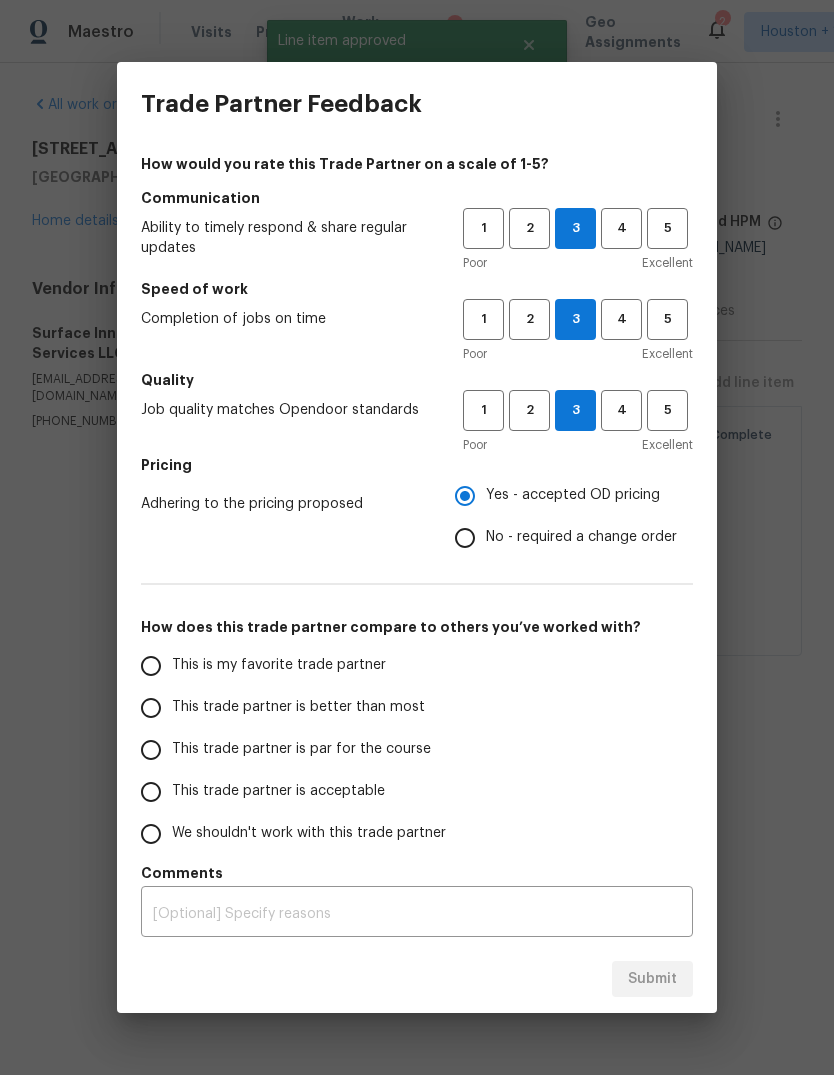 click on "This trade partner is par for the course" at bounding box center [151, 750] 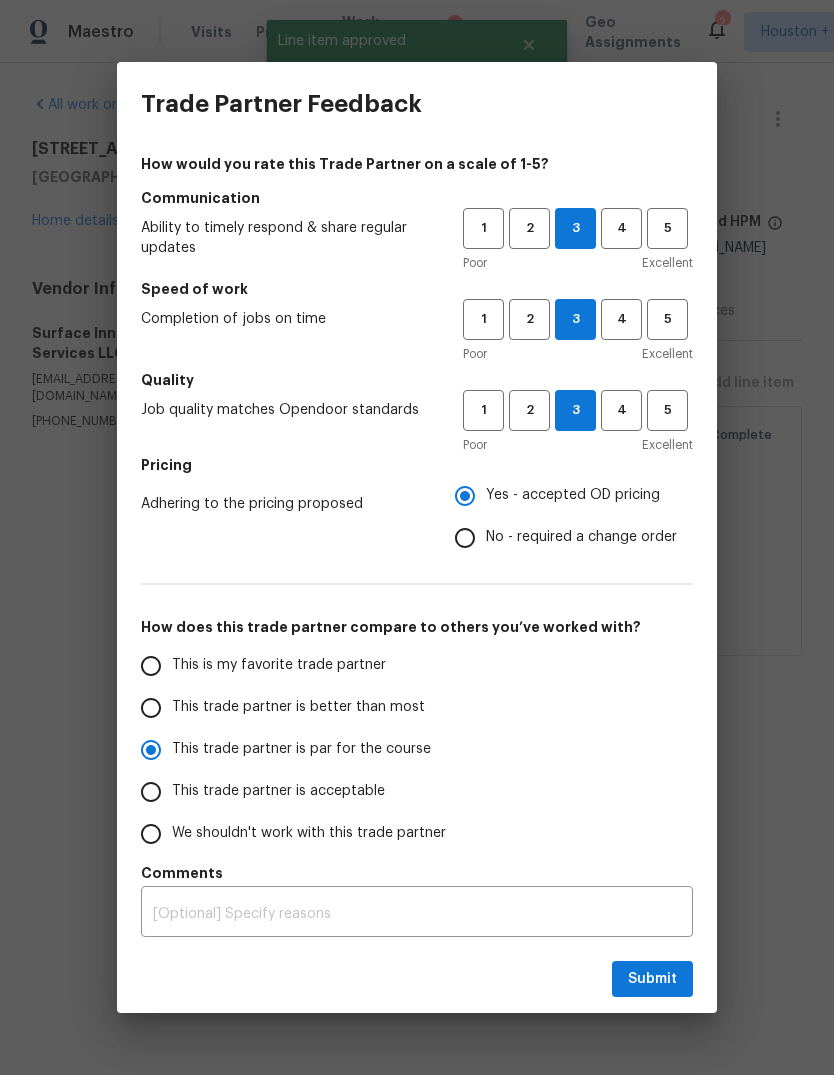click on "Submit" at bounding box center (417, 979) 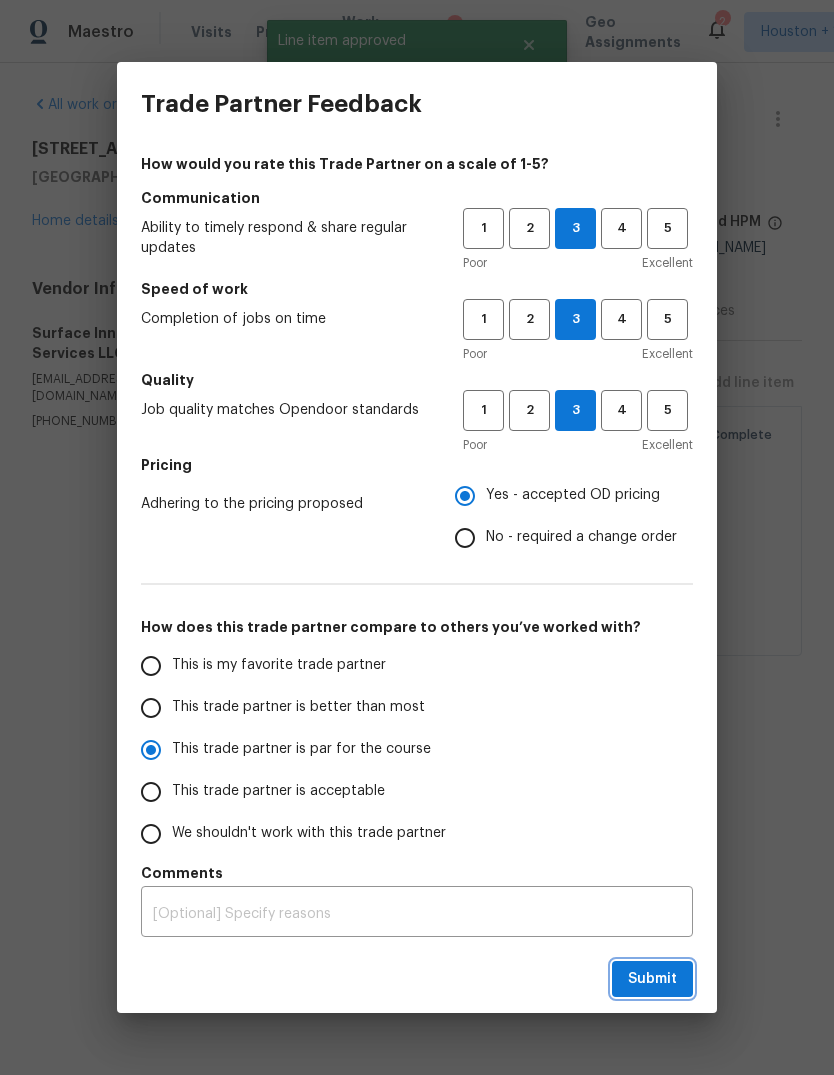 click on "Submit" at bounding box center [652, 979] 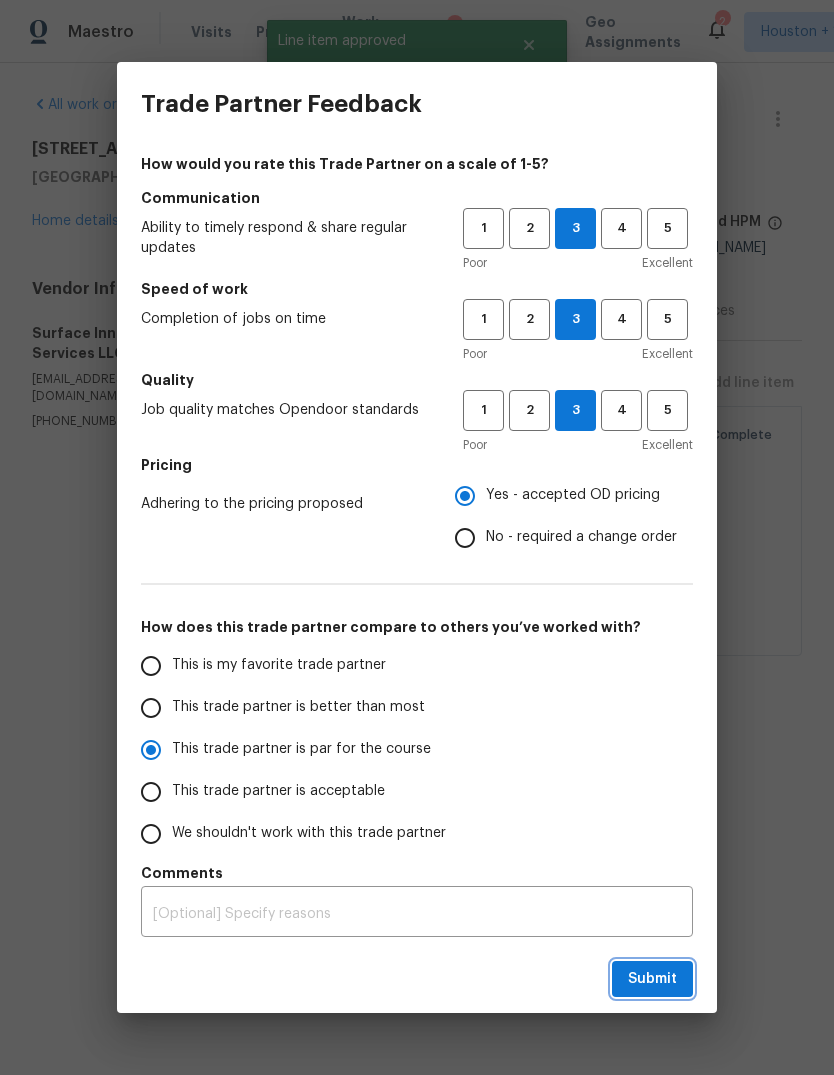 radio on "true" 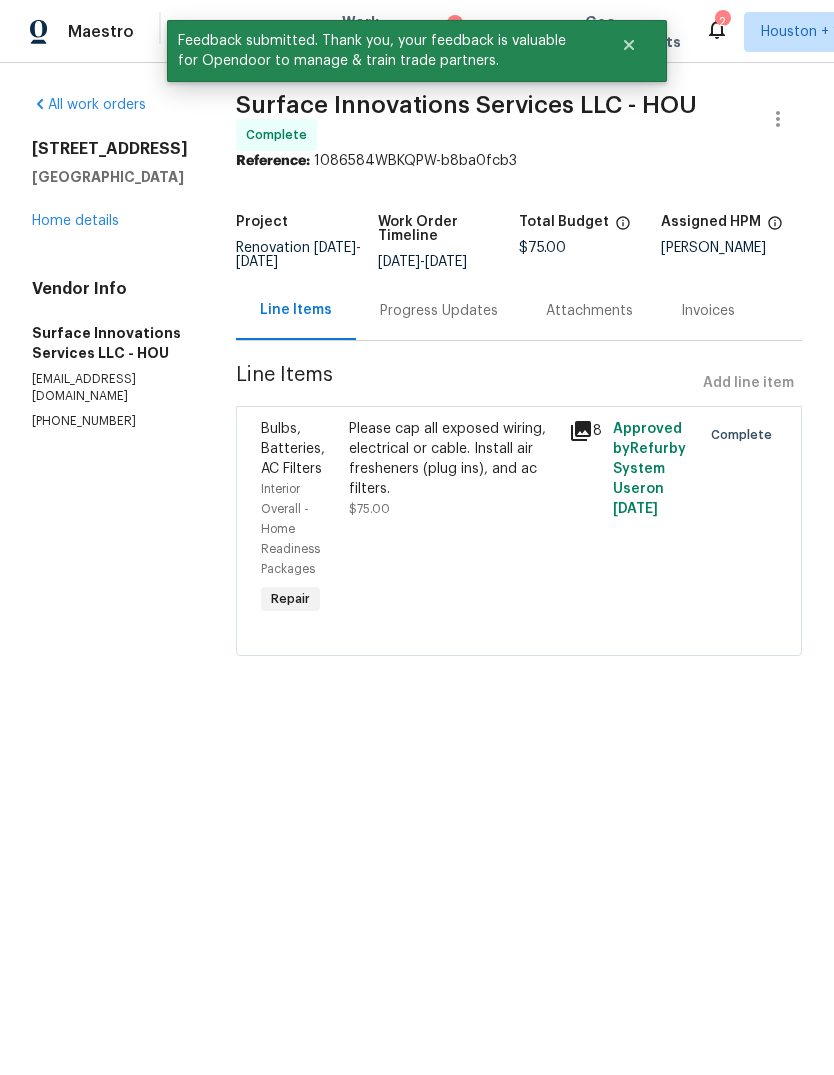 click on "Maestro" at bounding box center (67, 32) 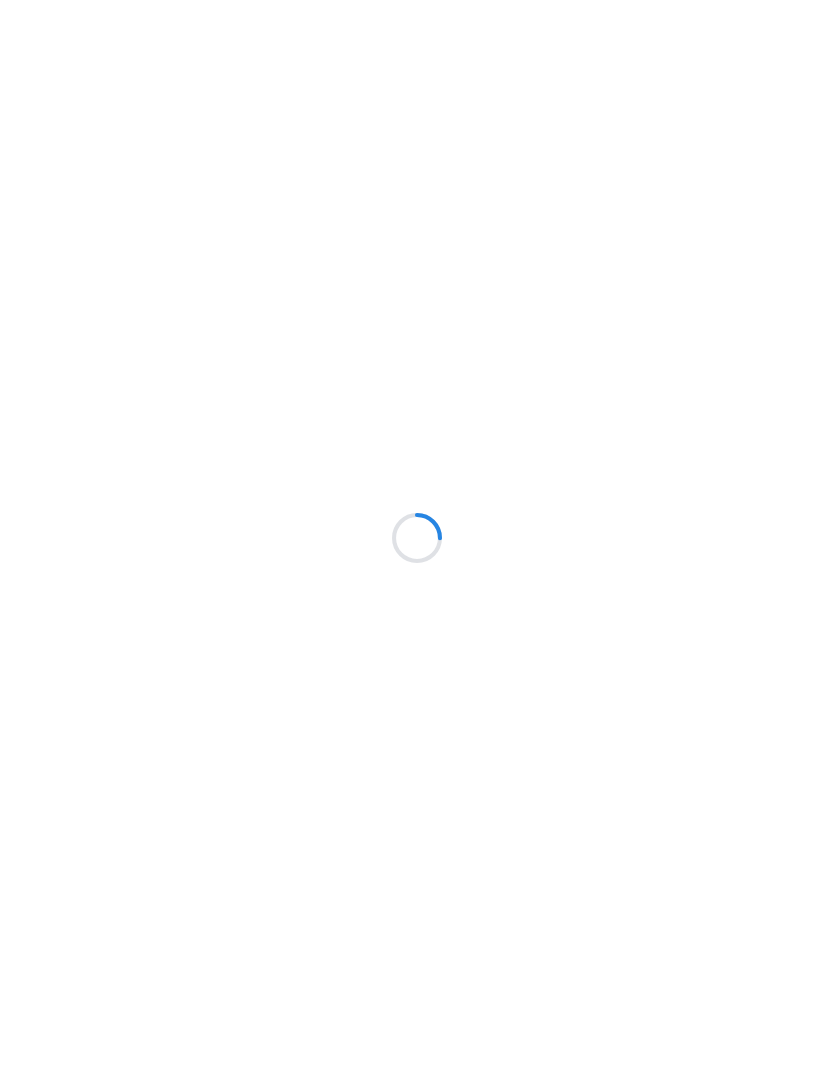 scroll, scrollTop: 0, scrollLeft: 0, axis: both 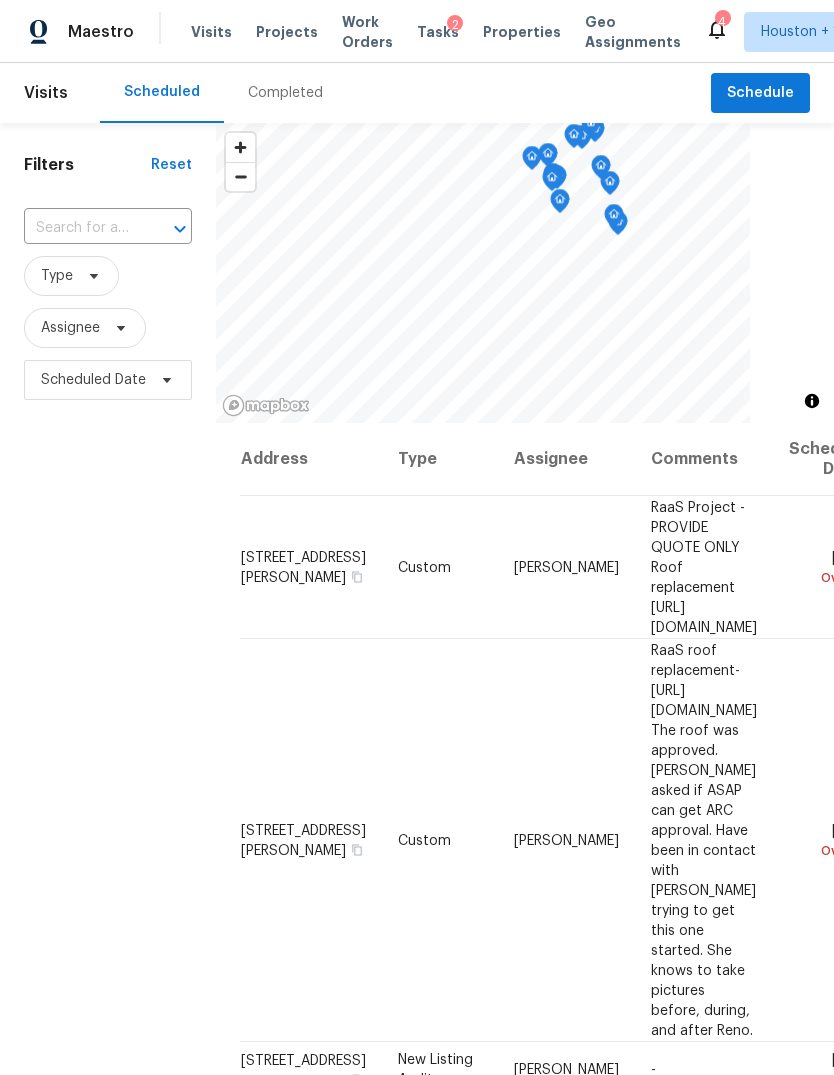 click on "Projects" at bounding box center (287, 32) 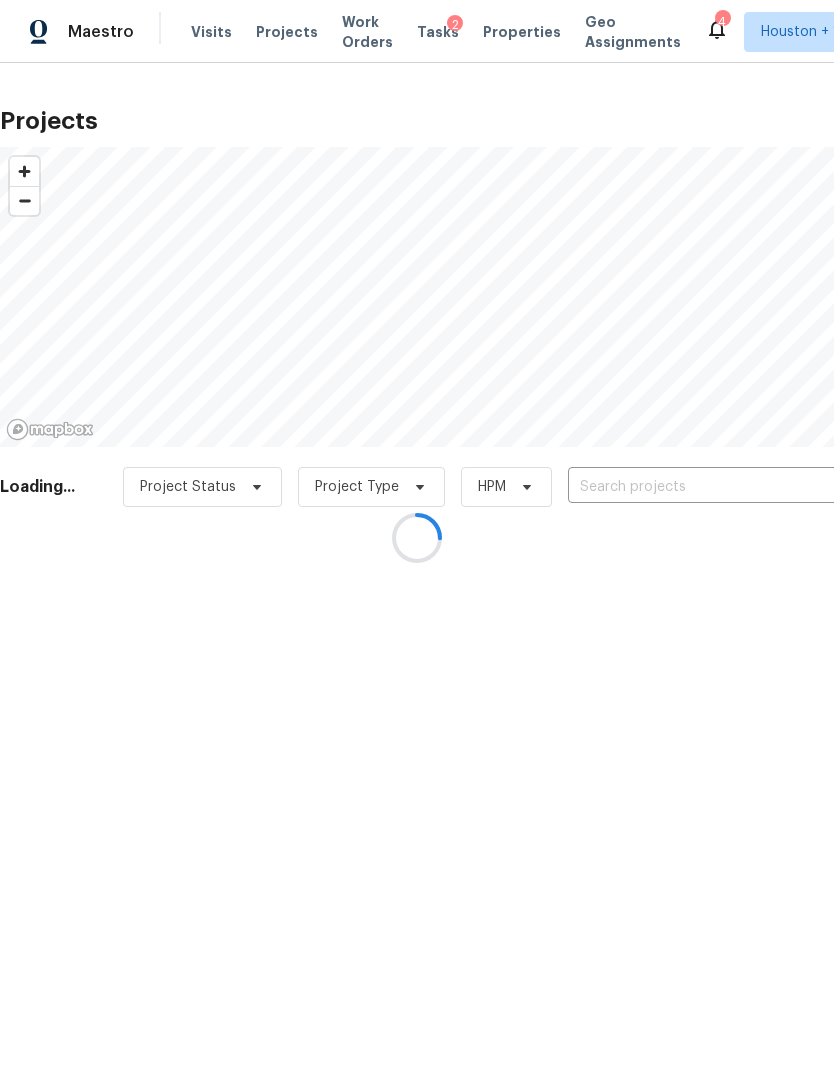 click at bounding box center (417, 537) 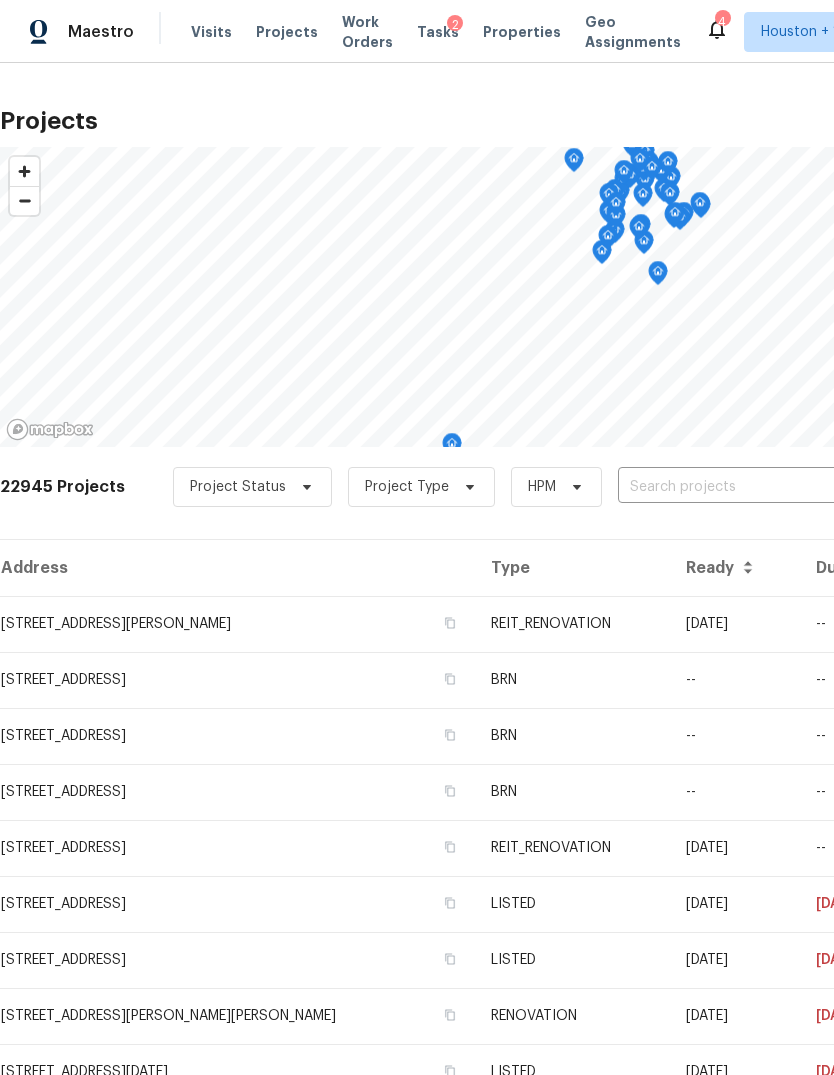 click at bounding box center (732, 487) 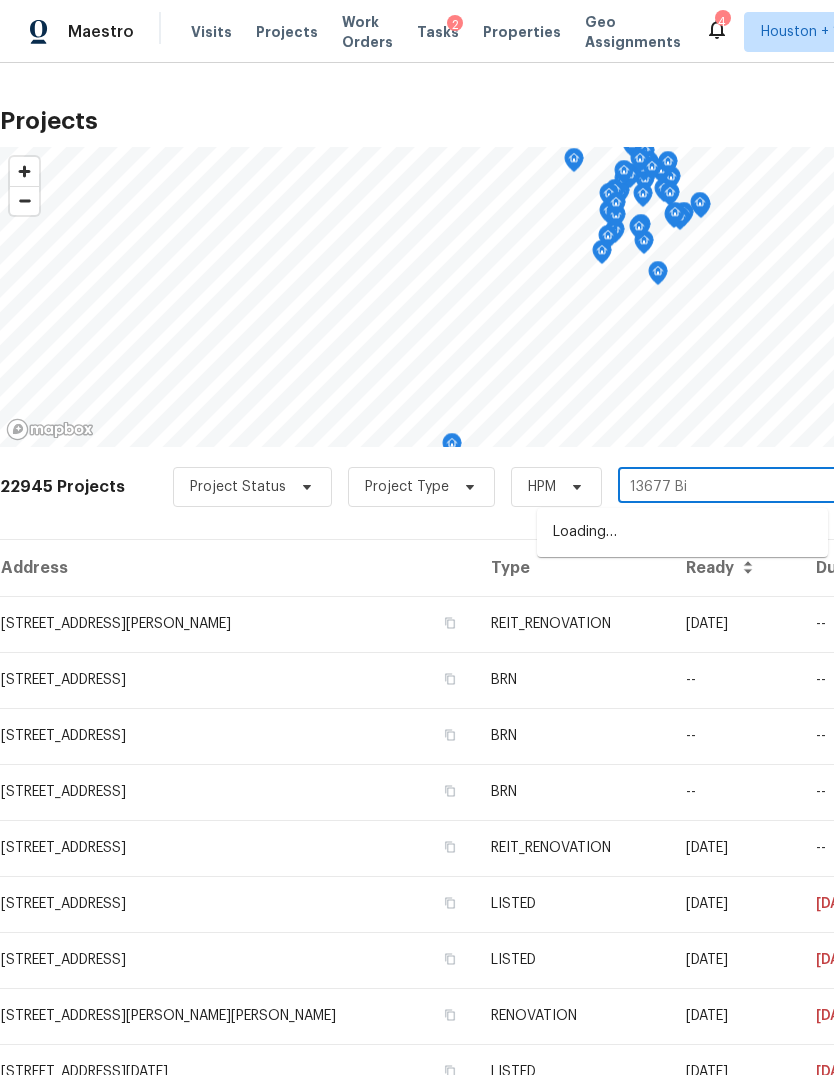 type on "13677 Big" 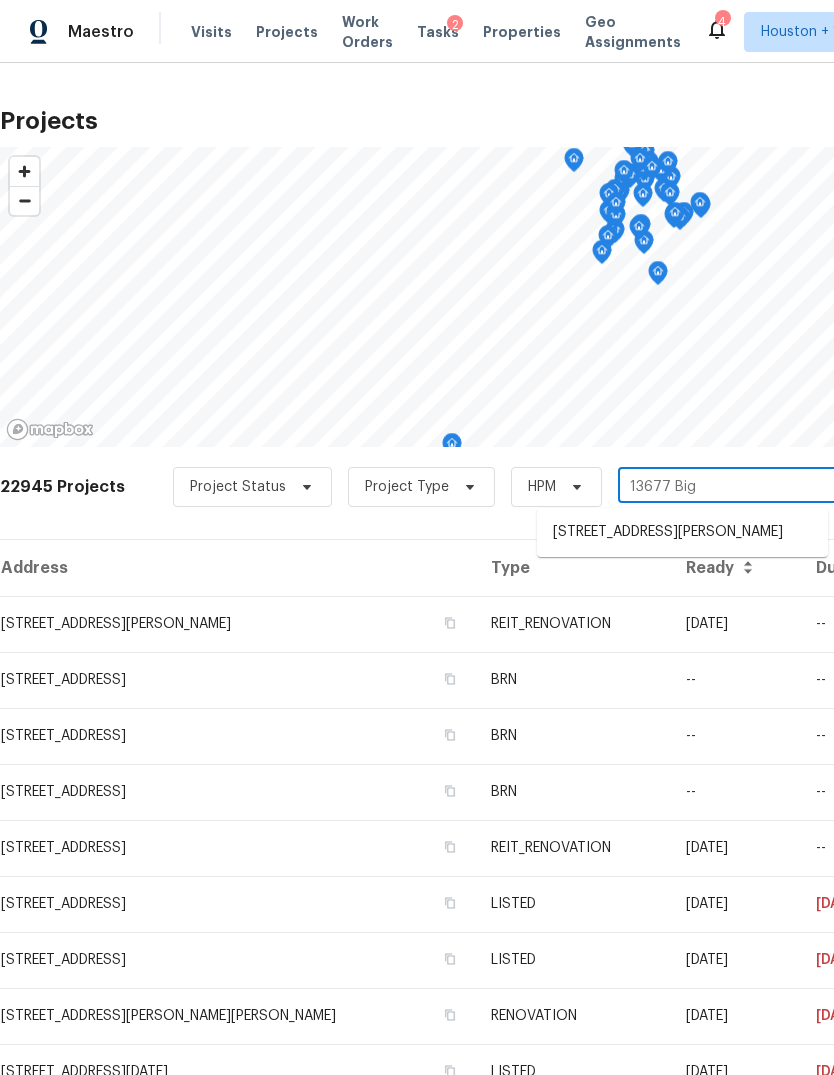 click on "[STREET_ADDRESS][PERSON_NAME]" at bounding box center [682, 532] 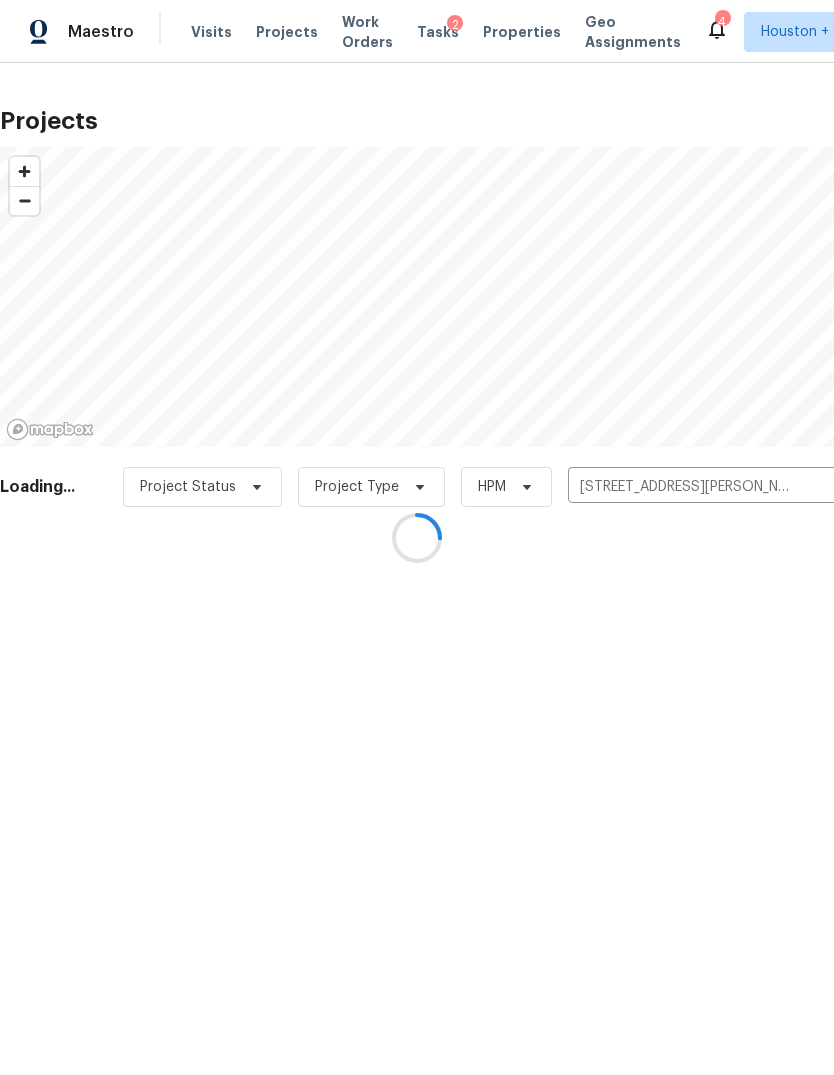 click at bounding box center (417, 537) 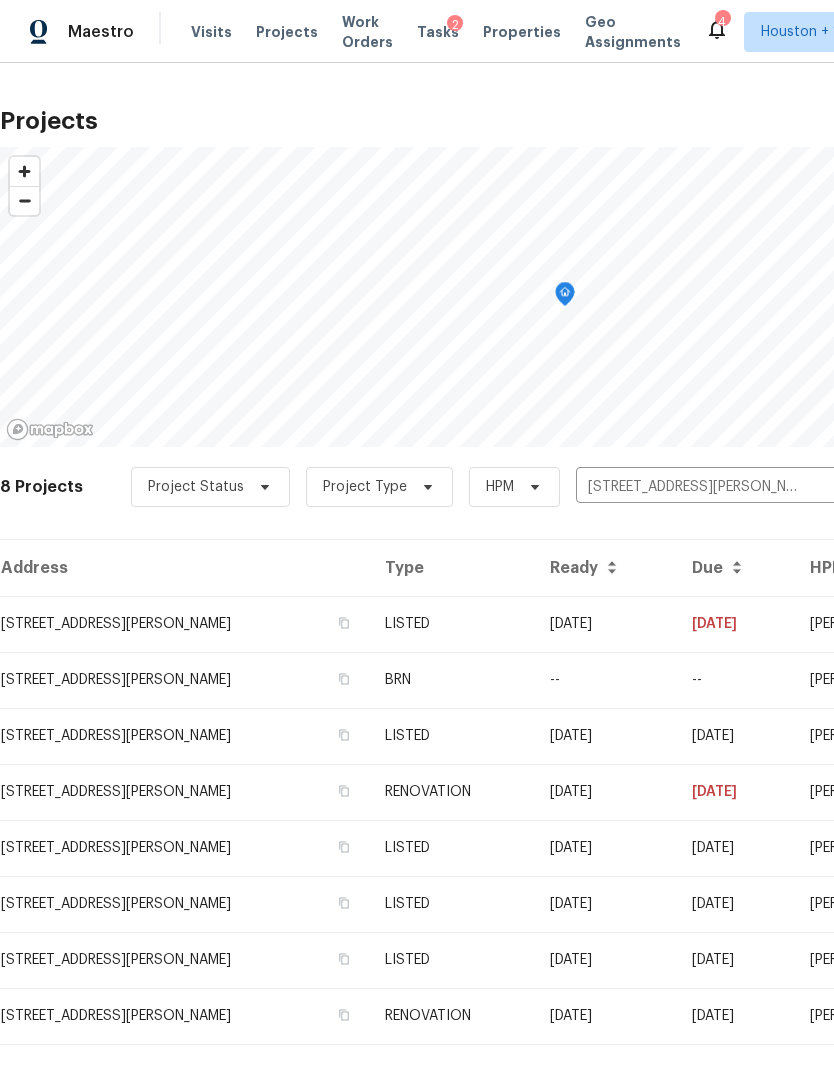 click on "[STREET_ADDRESS][PERSON_NAME]" at bounding box center [184, 624] 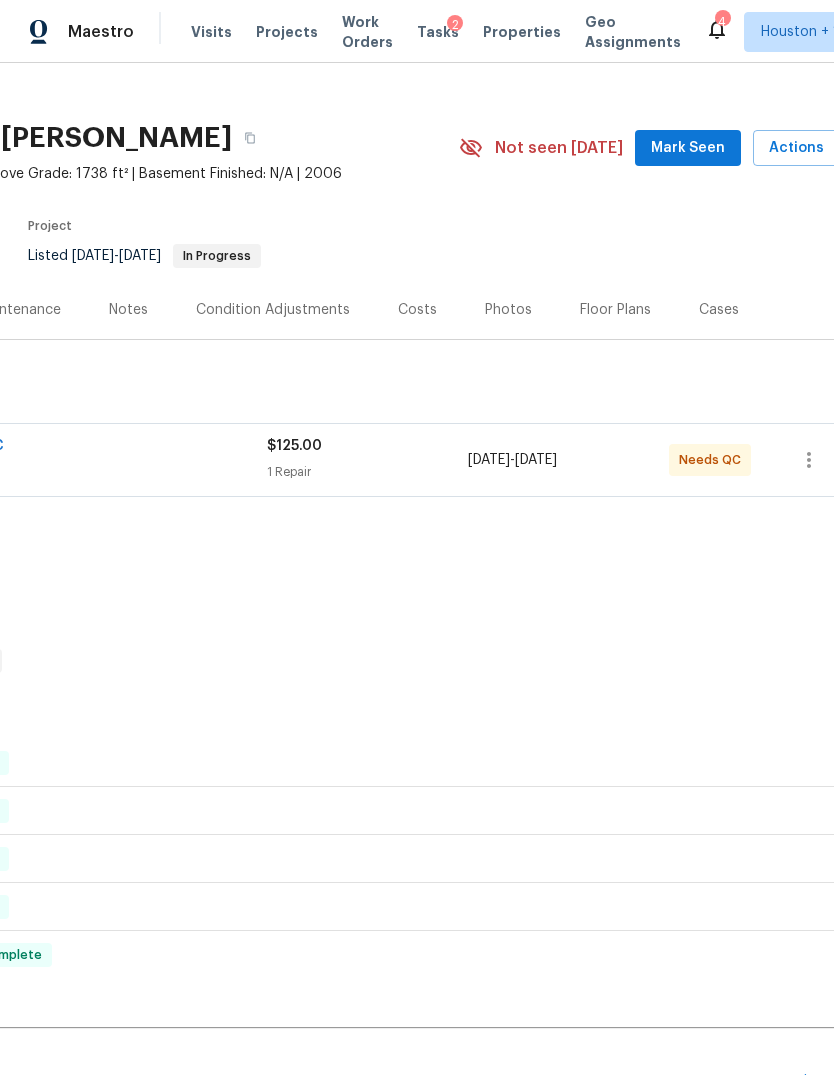 scroll, scrollTop: 20, scrollLeft: 54, axis: both 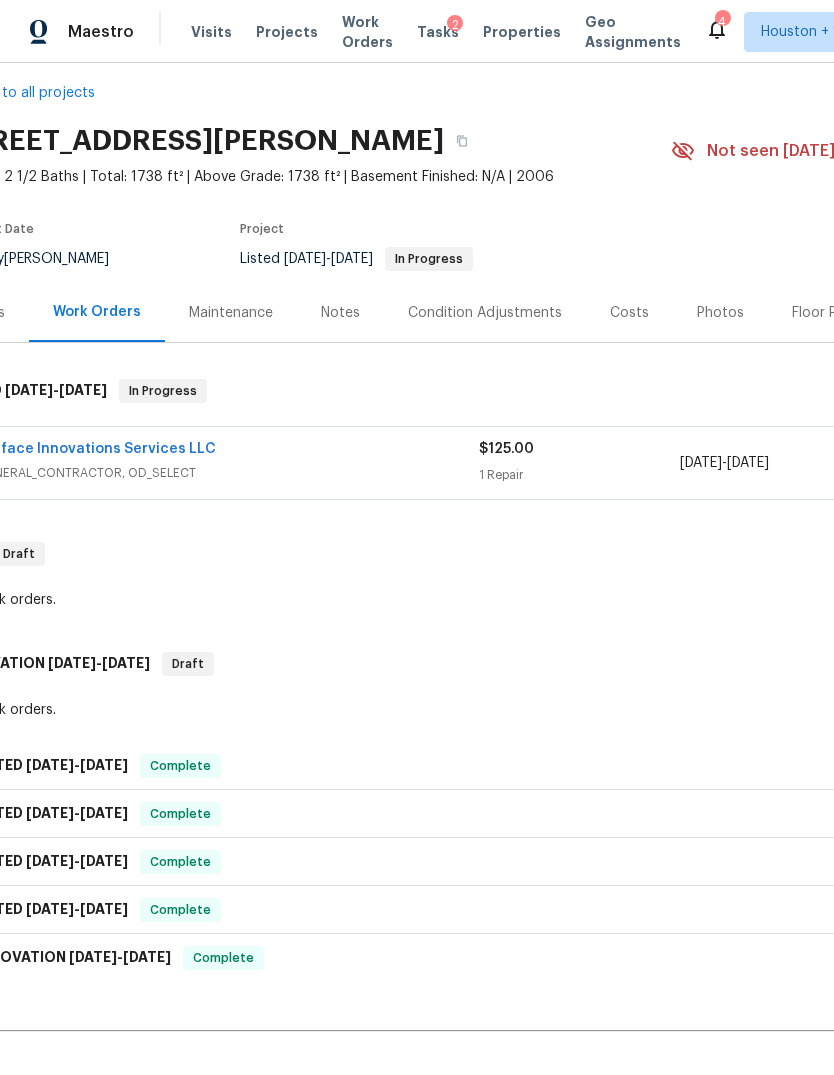click on "Surface Innovations Services LLC" at bounding box center [96, 449] 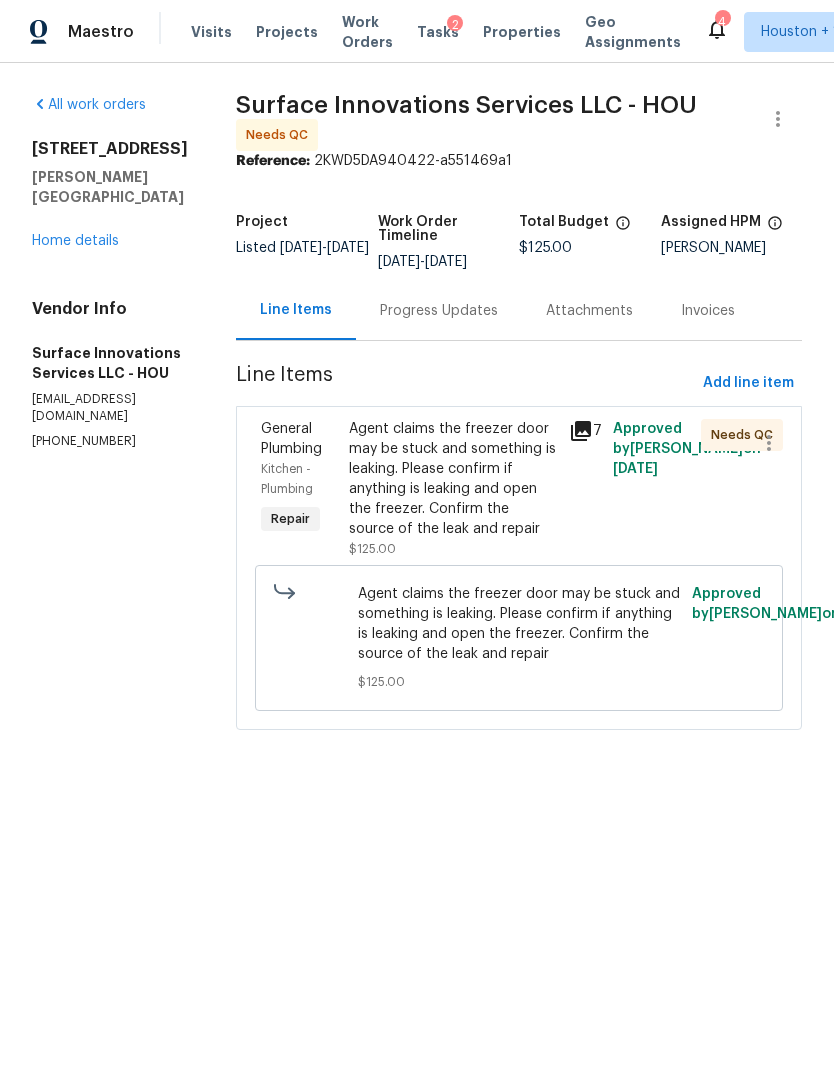 click on "Progress Updates" at bounding box center [439, 311] 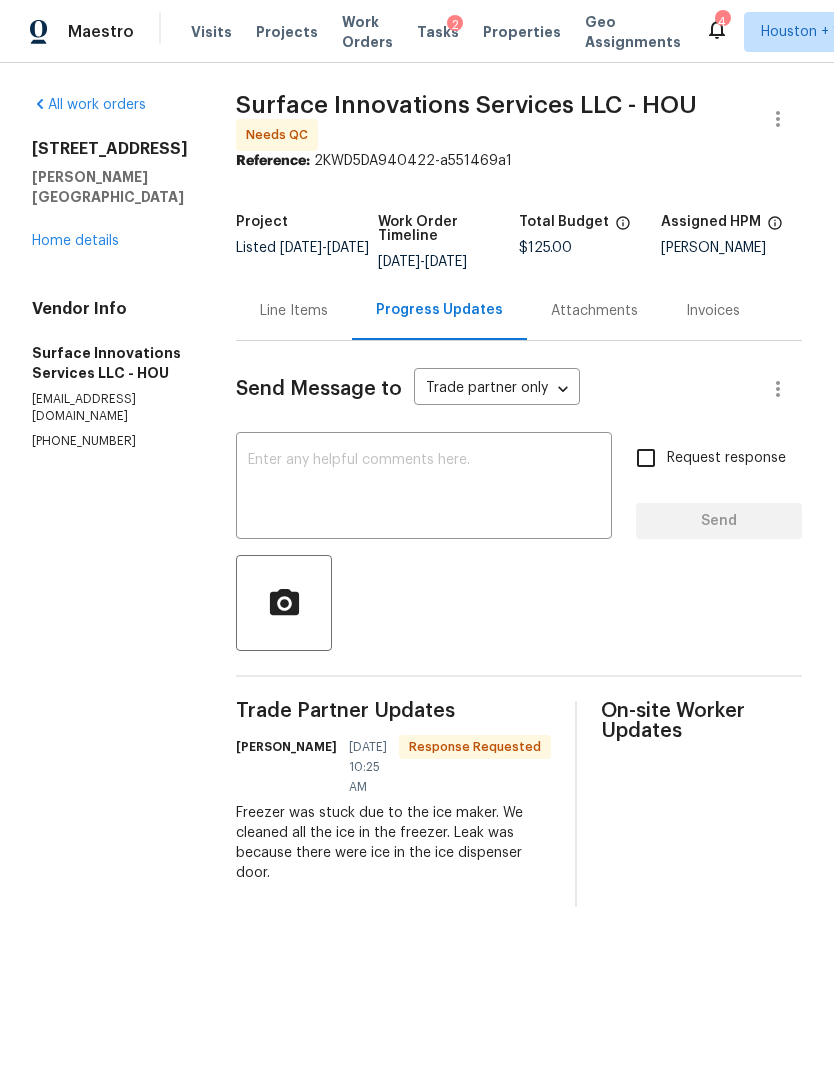 click on "Line Items" at bounding box center (294, 311) 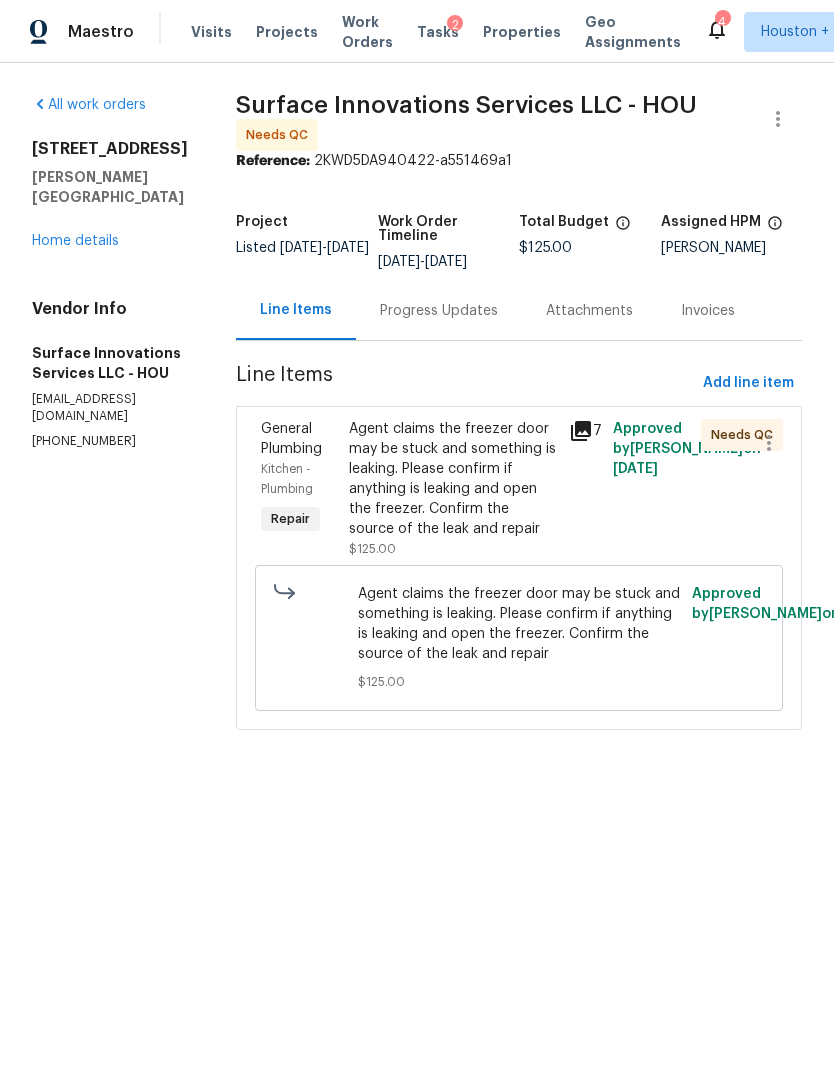 click on "Agent claims the freezer door may be stuck and something is leaking. Please confirm if anything is leaking and open the freezer. Confirm the source of the leak and repair" at bounding box center (453, 479) 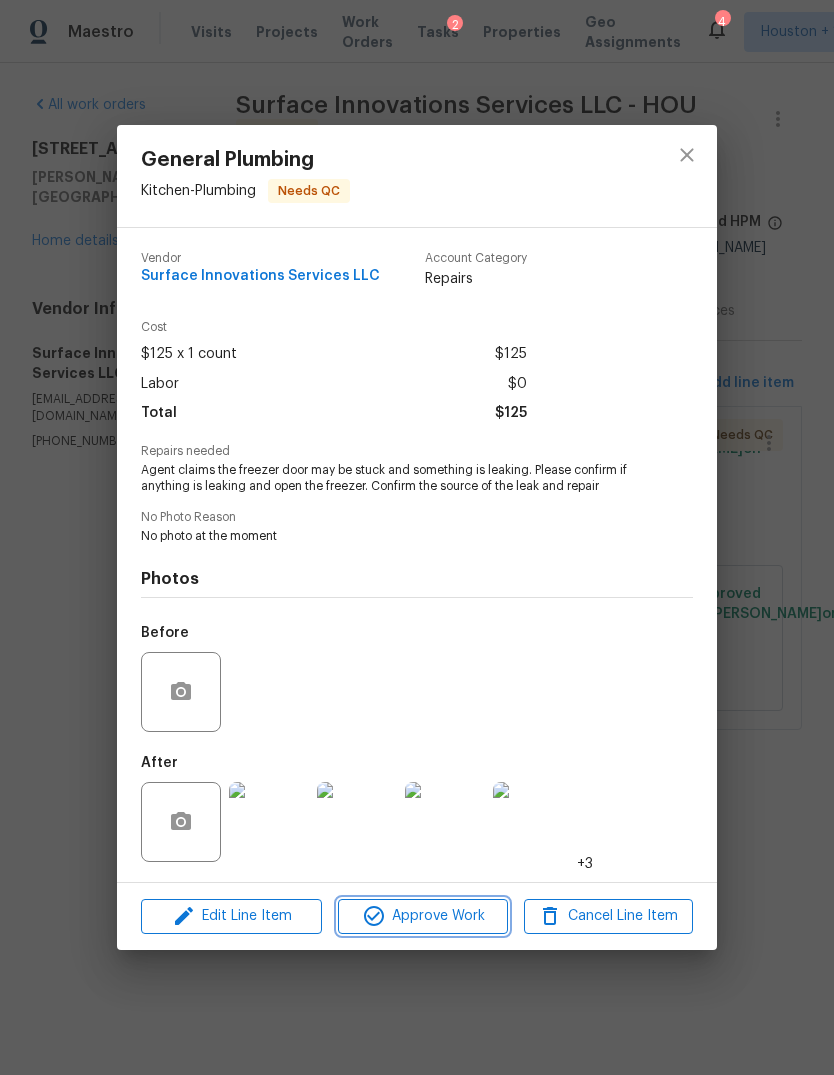 click on "Approve Work" at bounding box center (422, 916) 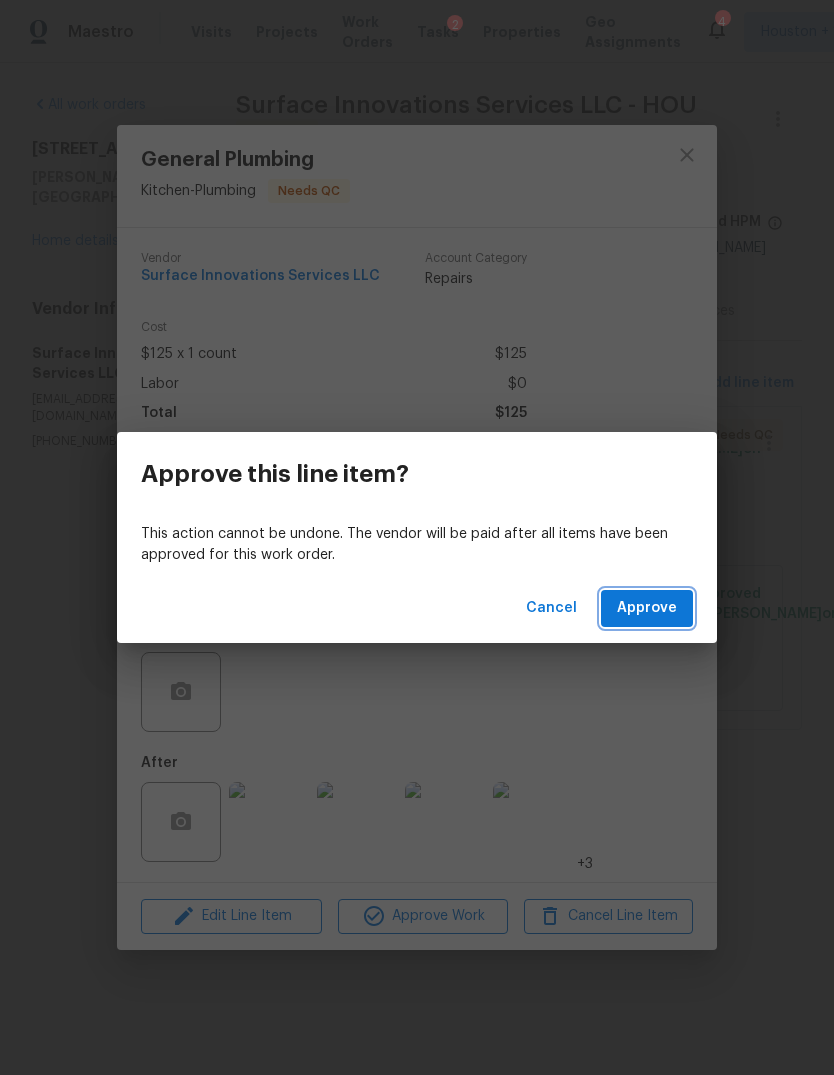 click on "Approve" at bounding box center [647, 608] 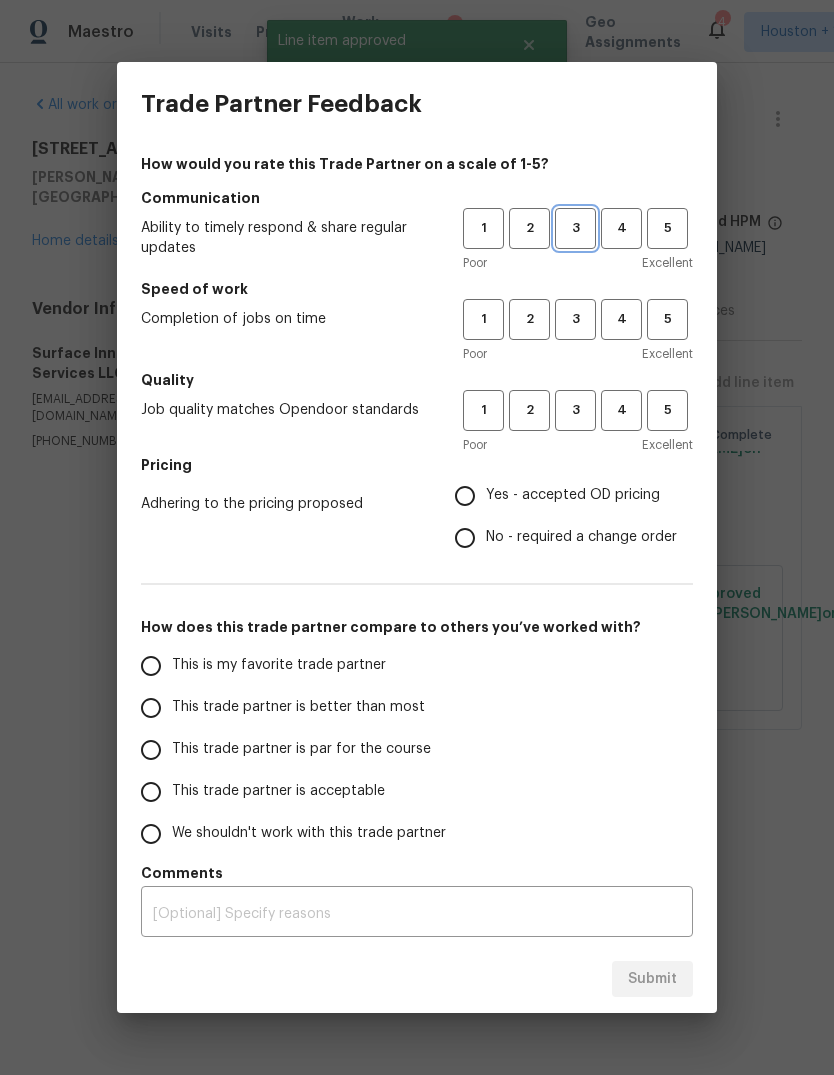 click on "3" at bounding box center [575, 228] 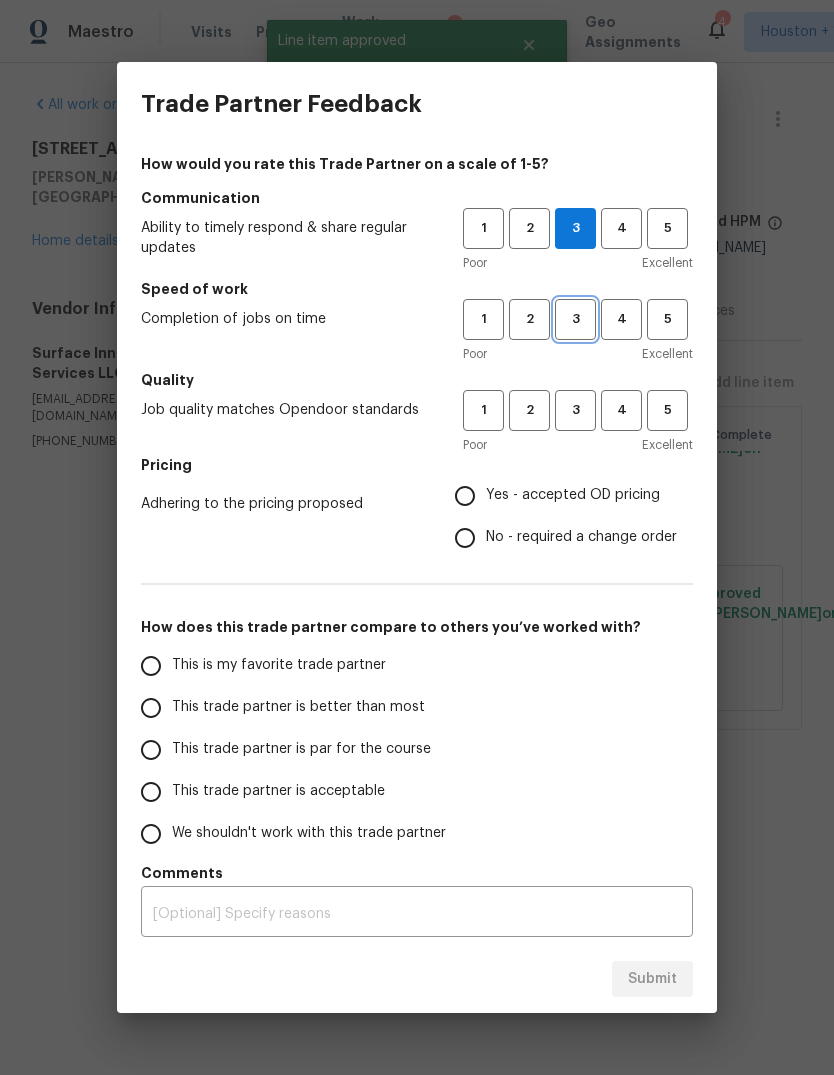 click on "3" at bounding box center (575, 319) 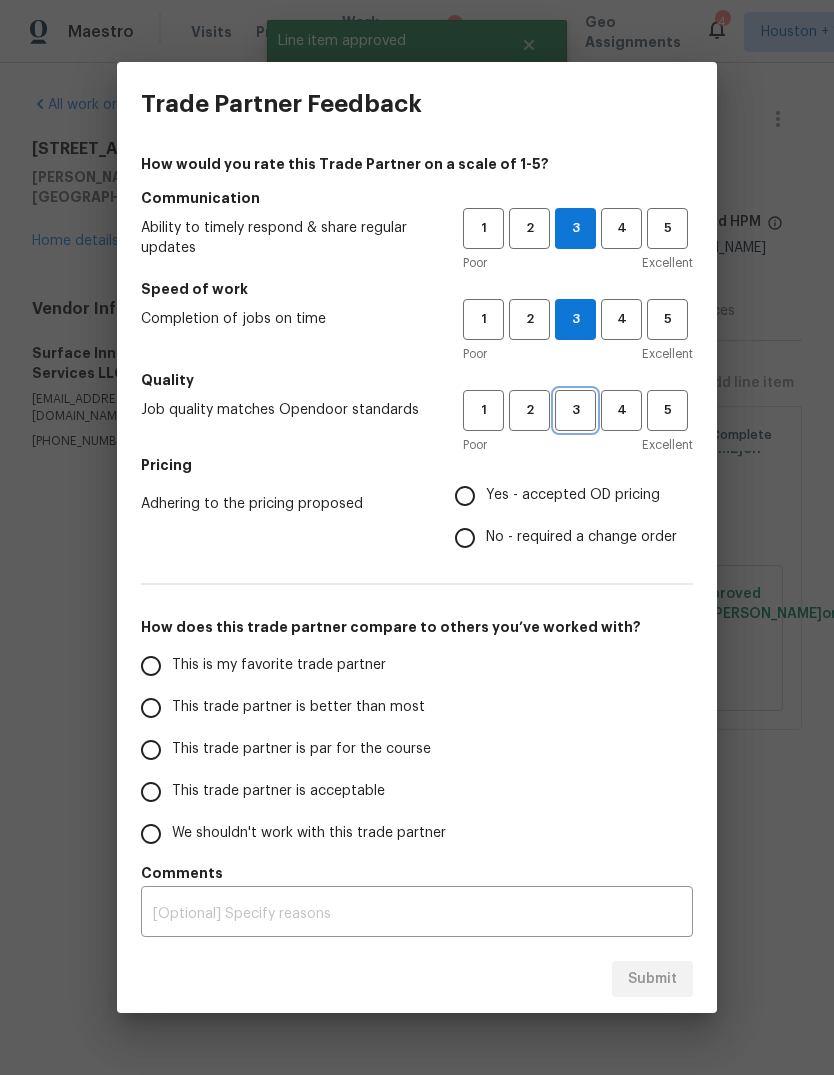 click on "3" at bounding box center [575, 410] 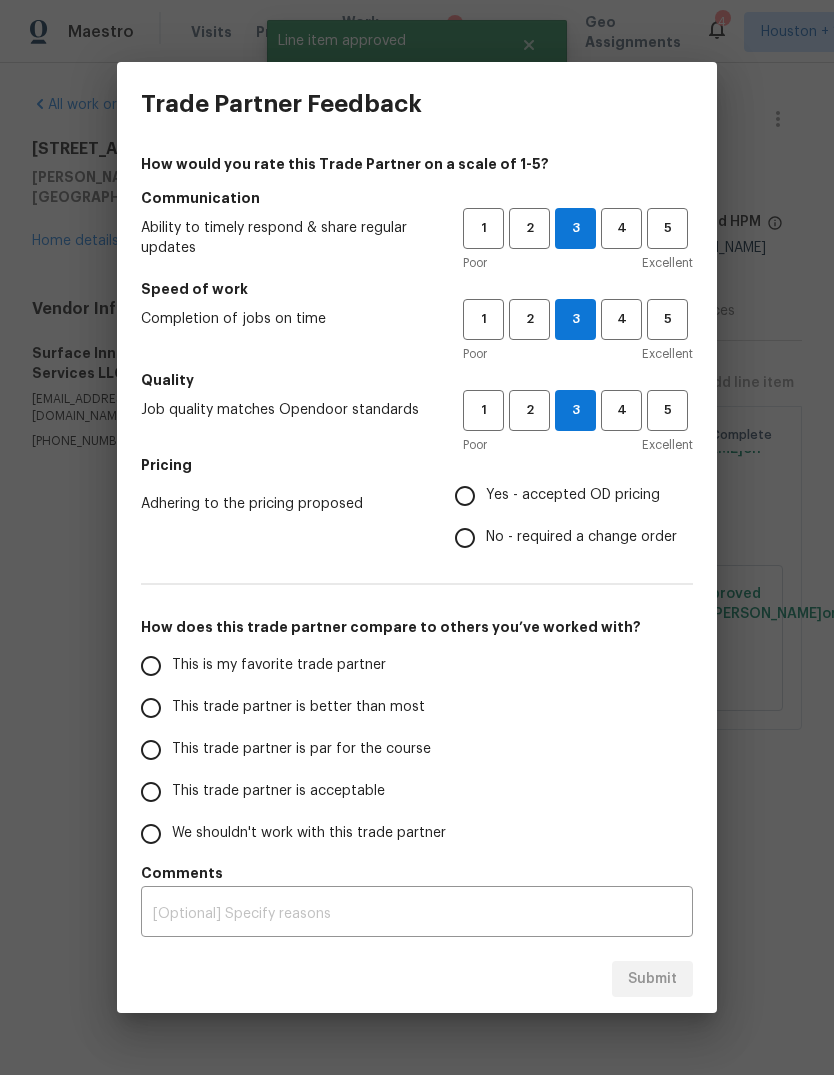 click on "Yes - accepted OD pricing" at bounding box center [573, 495] 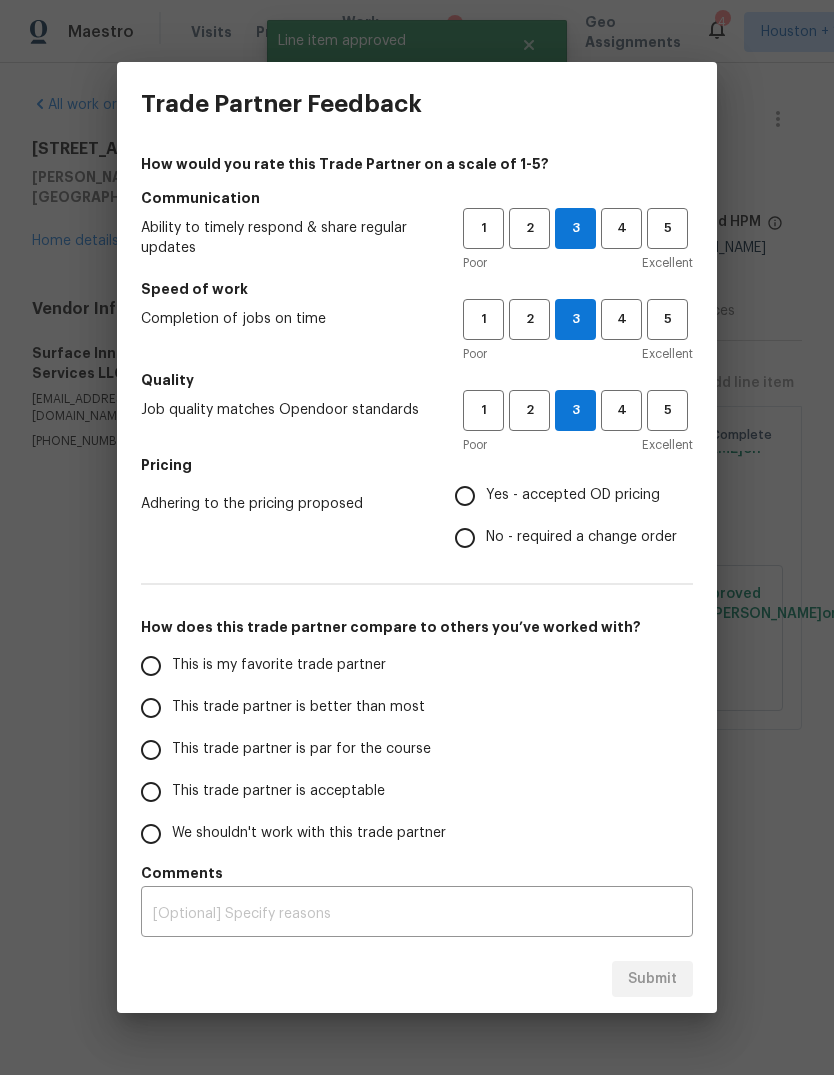 click on "Yes - accepted OD pricing" at bounding box center (465, 496) 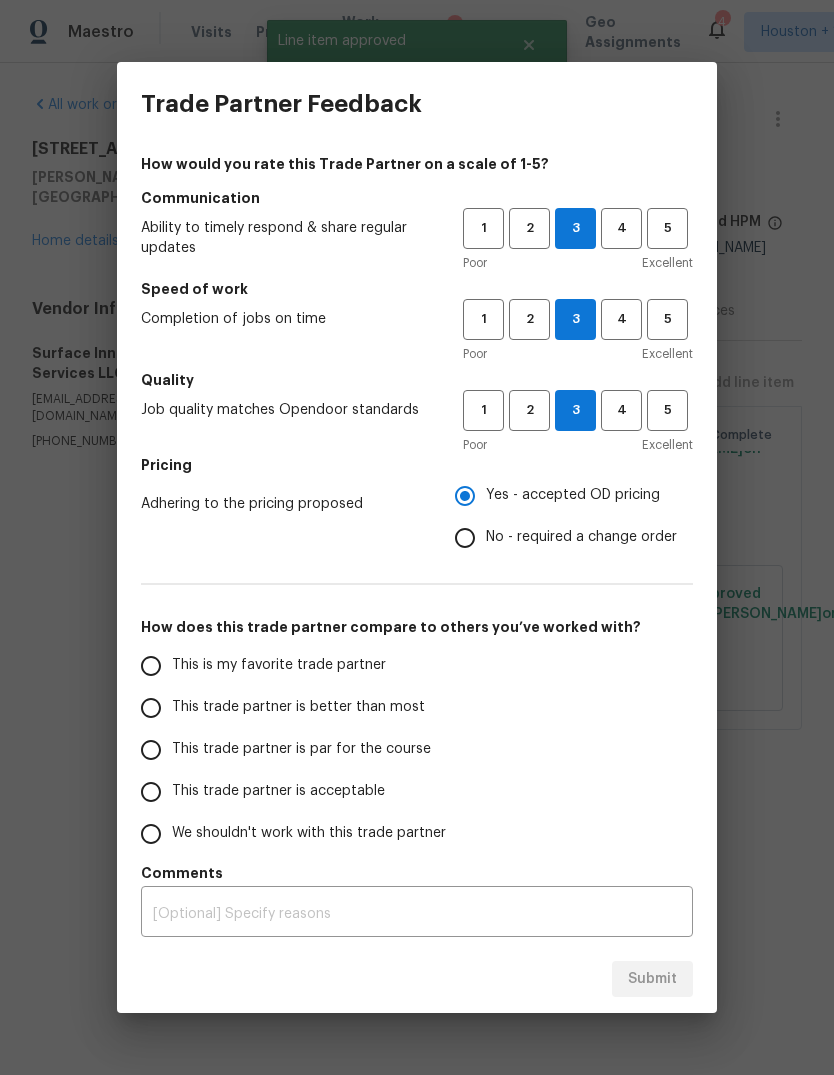 click on "This trade partner is par for the course" at bounding box center (288, 750) 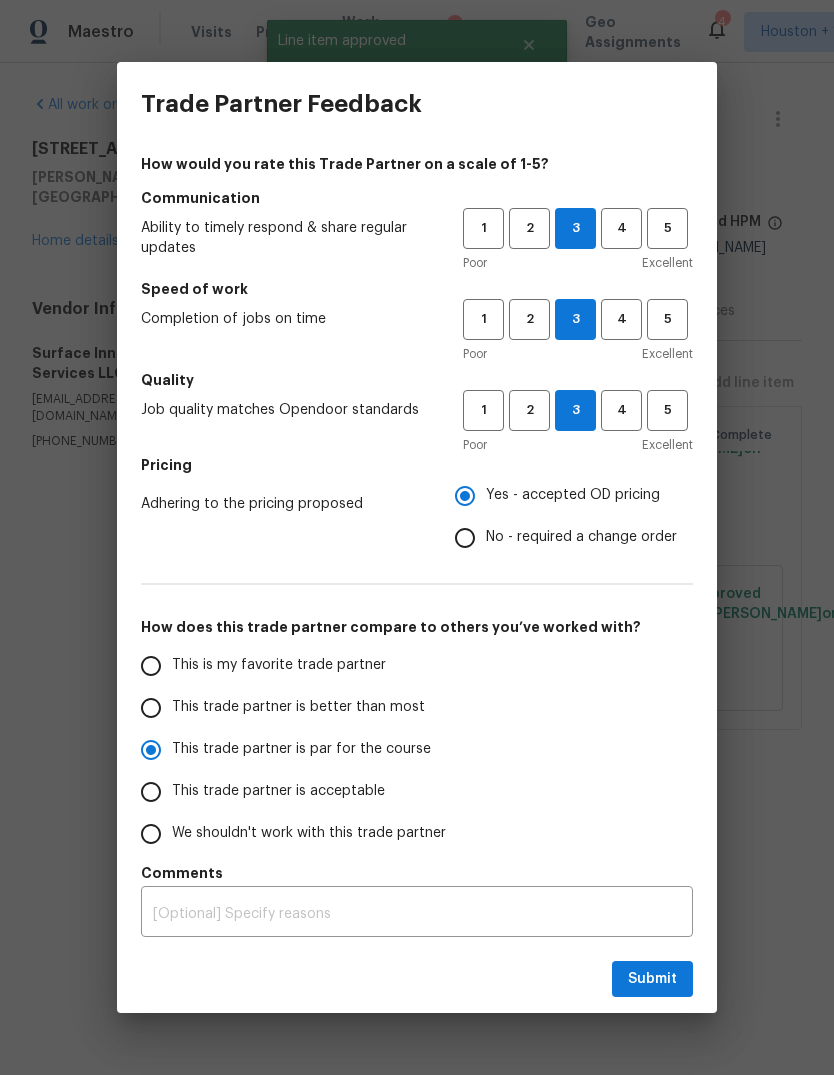 click on "This trade partner is par for the course" at bounding box center [151, 750] 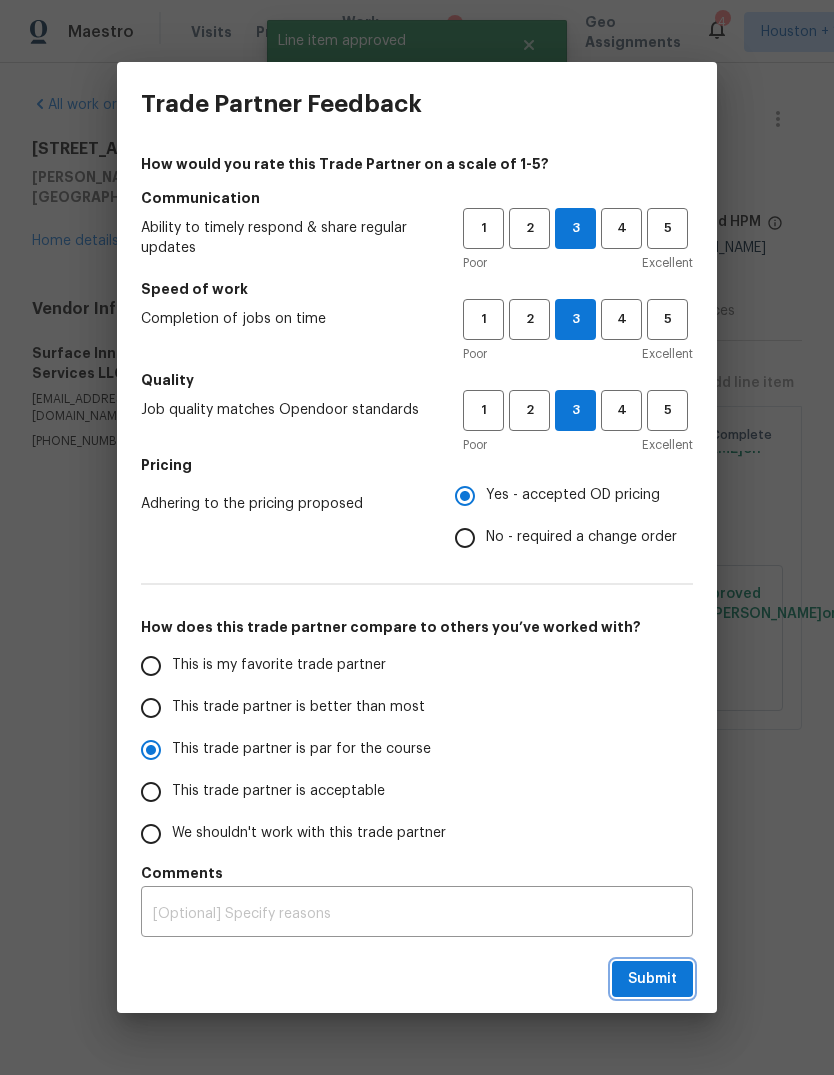 click on "Submit" at bounding box center [652, 979] 